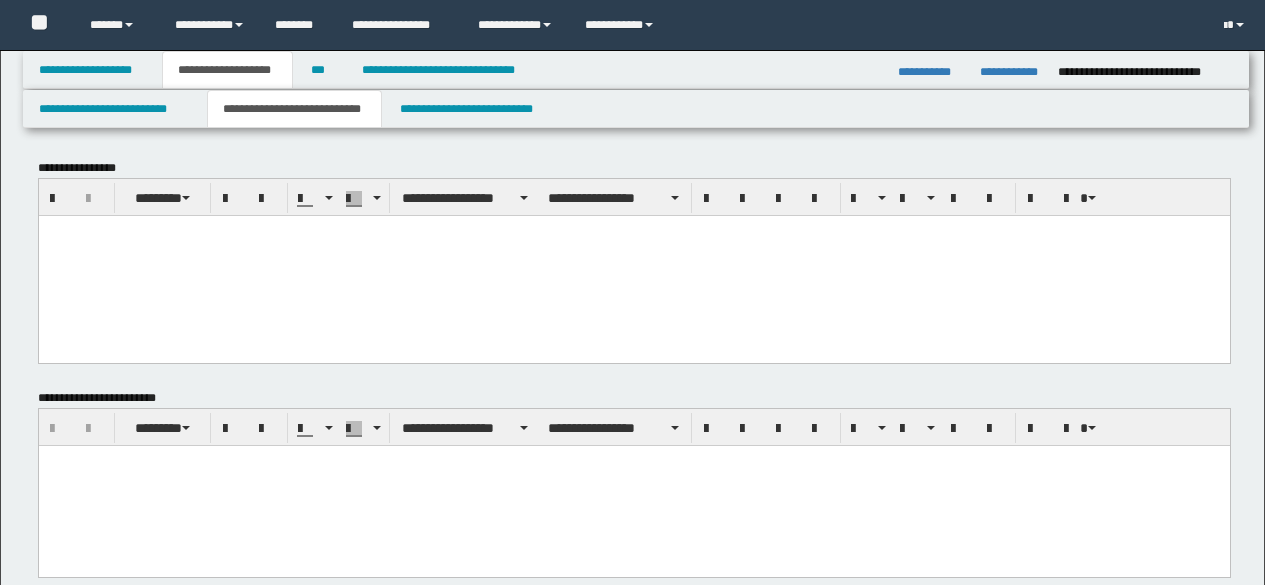 scroll, scrollTop: 0, scrollLeft: 0, axis: both 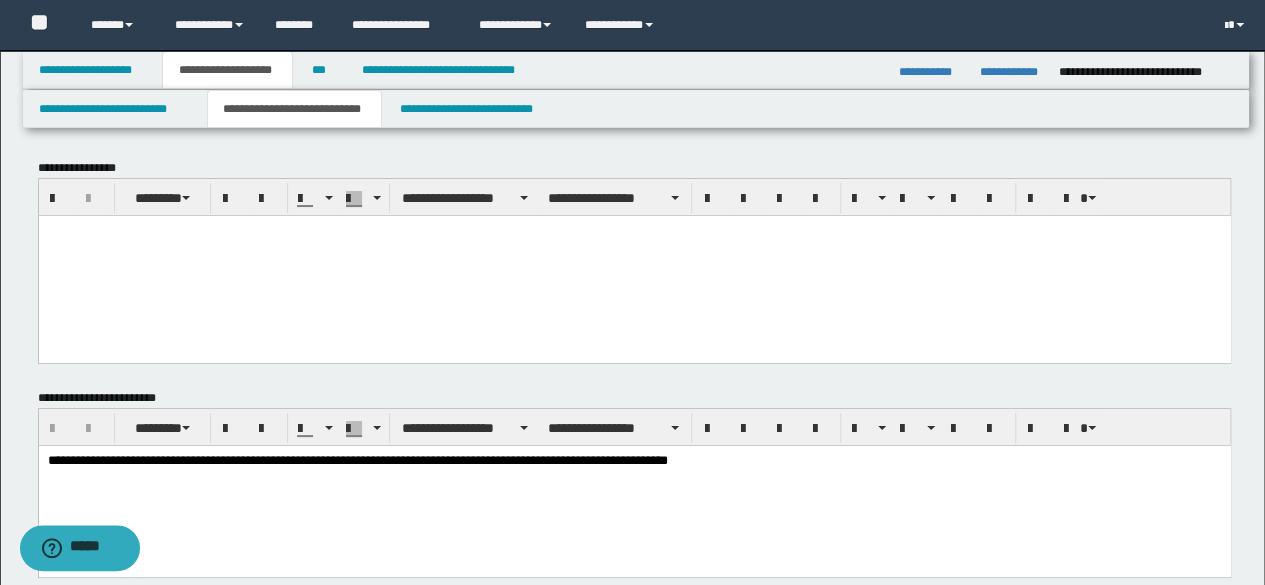 paste 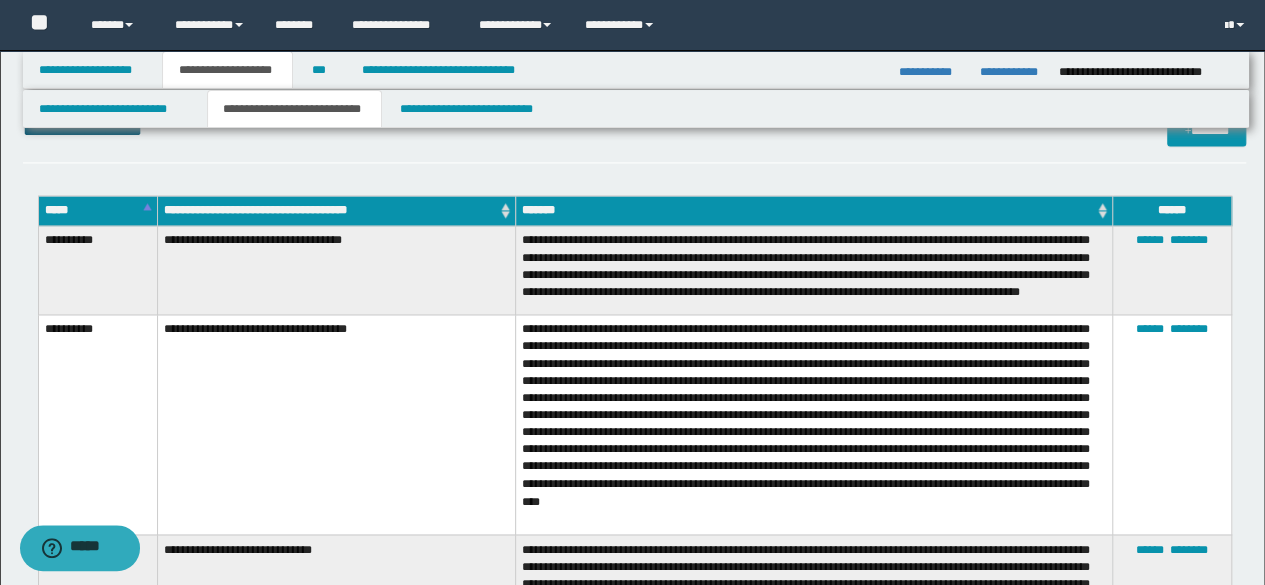 scroll, scrollTop: 900, scrollLeft: 0, axis: vertical 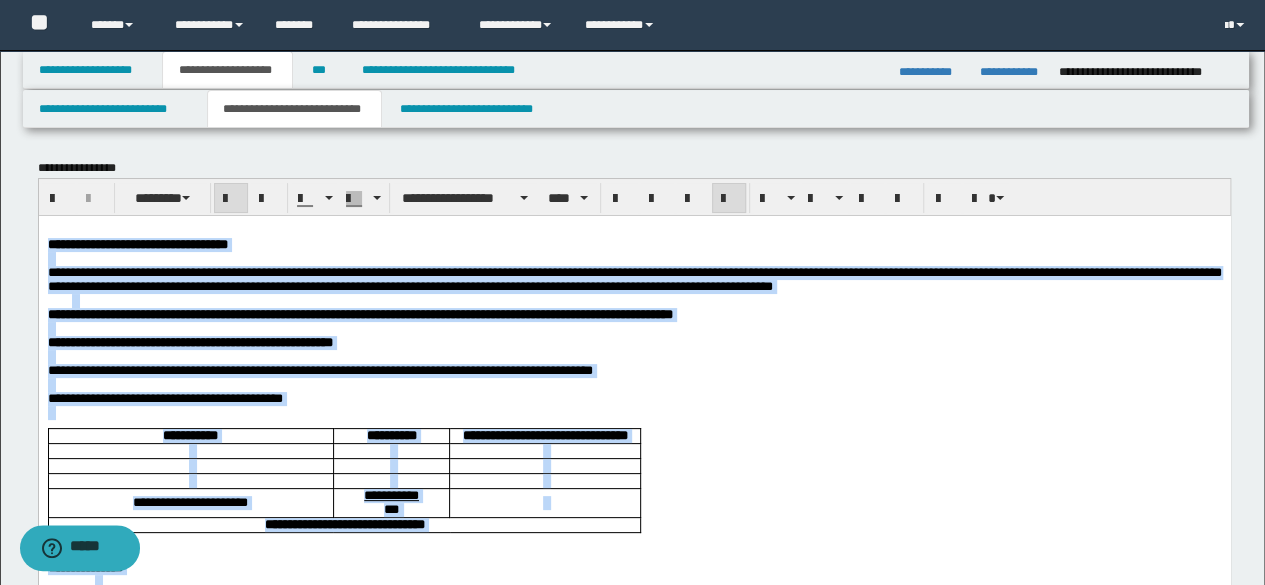 drag, startPoint x: 32, startPoint y: 1081, endPoint x: 20, endPoint y: 245, distance: 836.0861 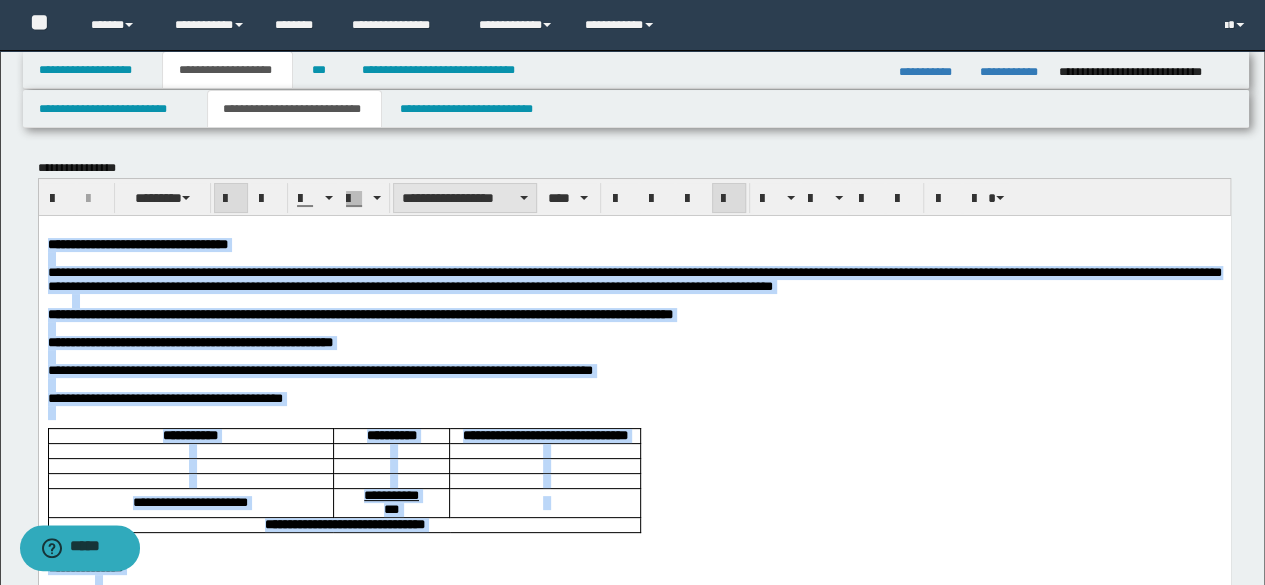 click on "**********" at bounding box center (465, 198) 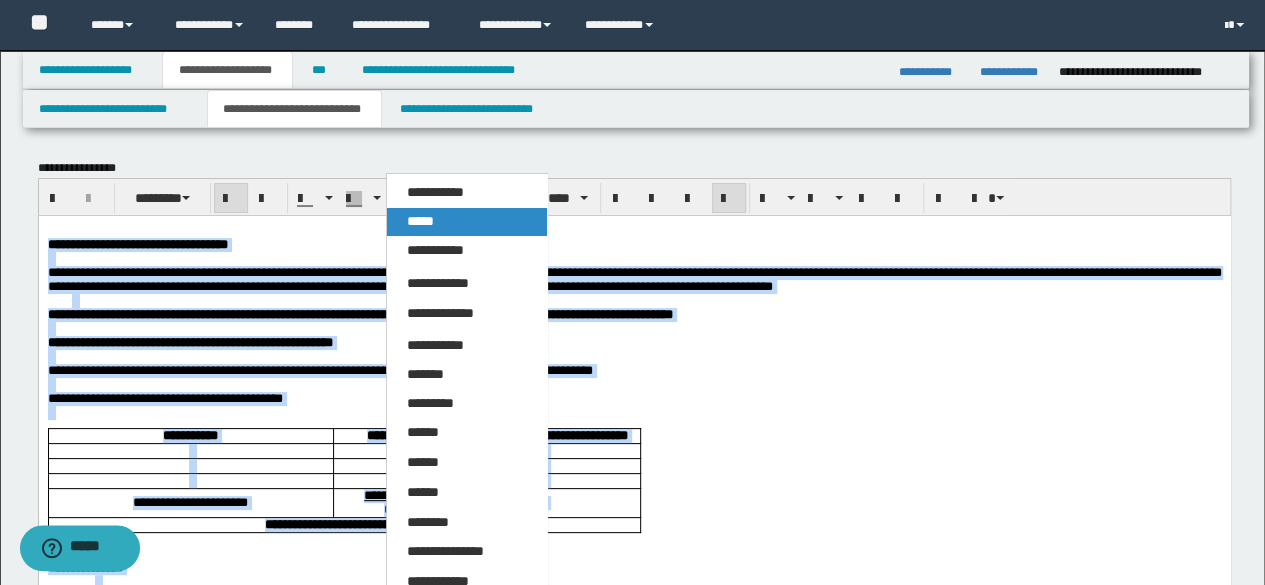 drag, startPoint x: 454, startPoint y: 226, endPoint x: 422, endPoint y: 4, distance: 224.29445 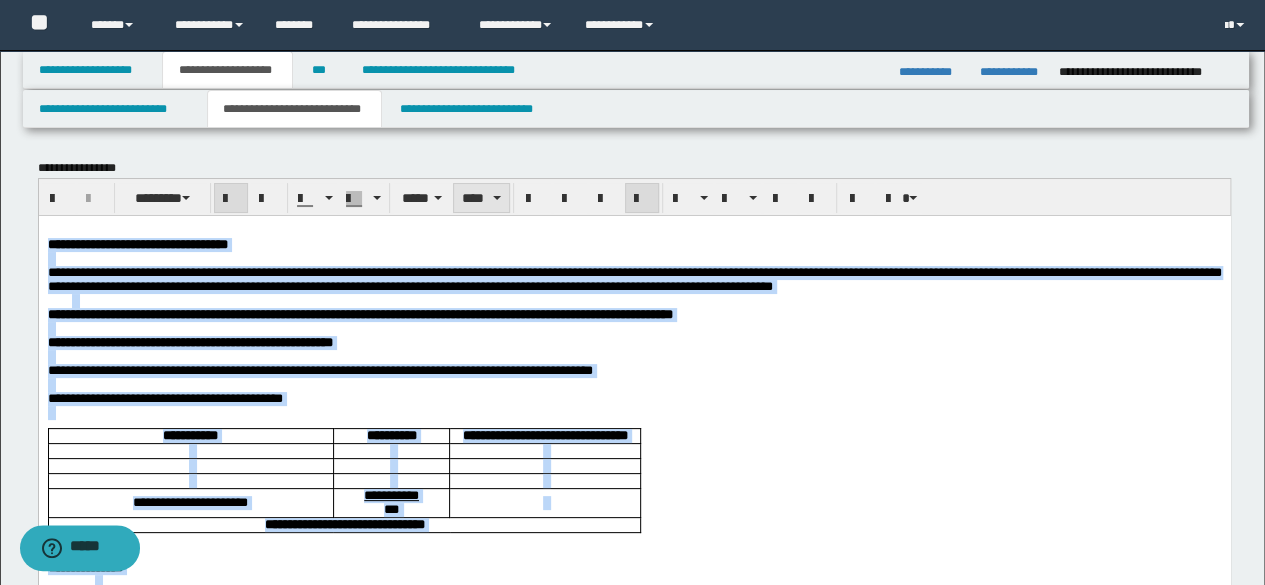 click on "****" at bounding box center (481, 198) 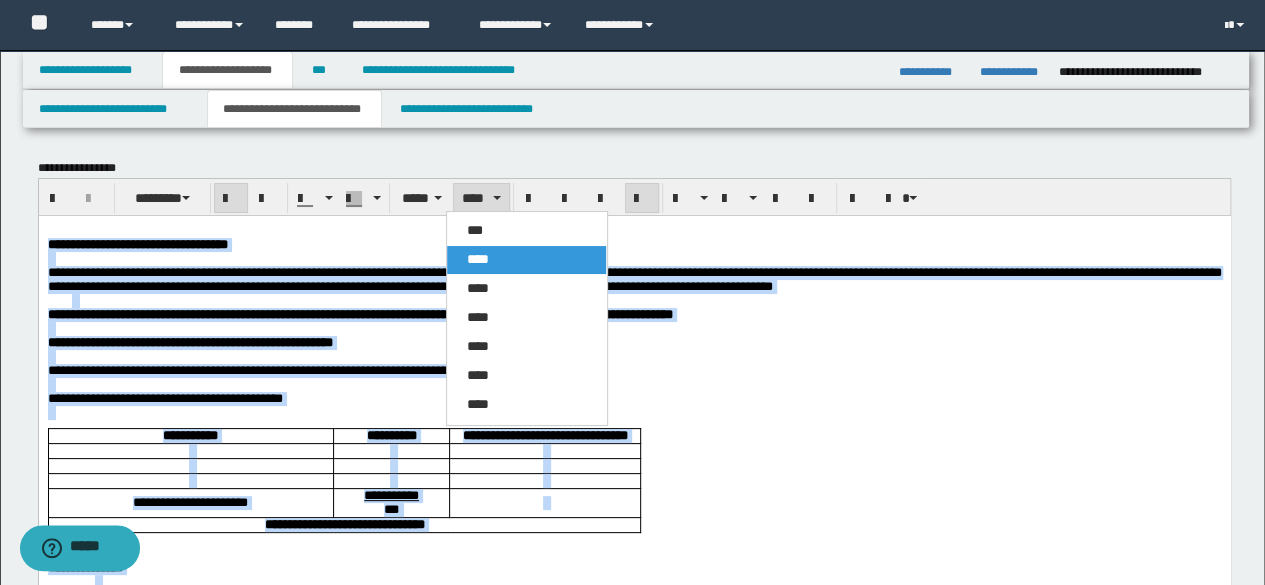 click on "****" at bounding box center [526, 289] 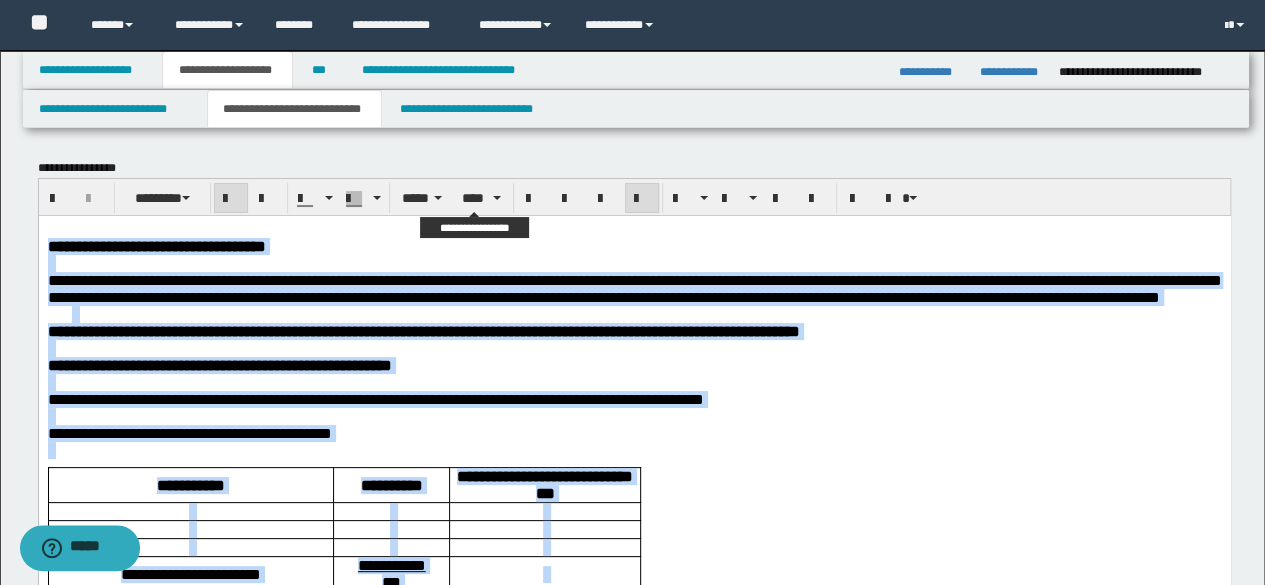 drag, startPoint x: 482, startPoint y: 183, endPoint x: 491, endPoint y: 222, distance: 40.024994 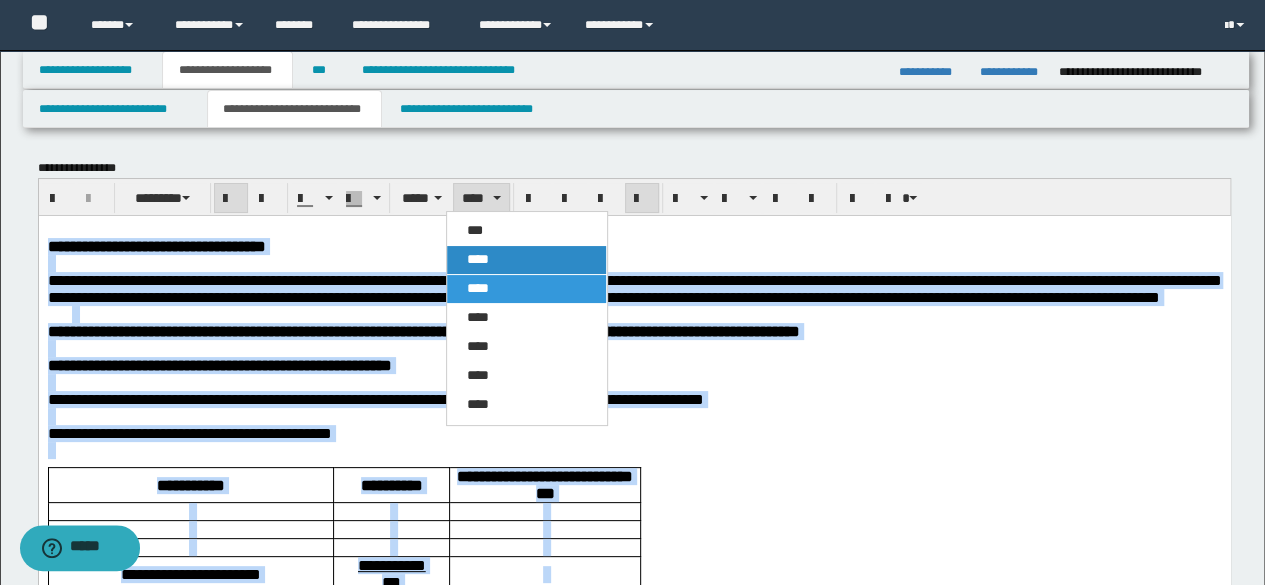 drag, startPoint x: 494, startPoint y: 253, endPoint x: 460, endPoint y: 39, distance: 216.6841 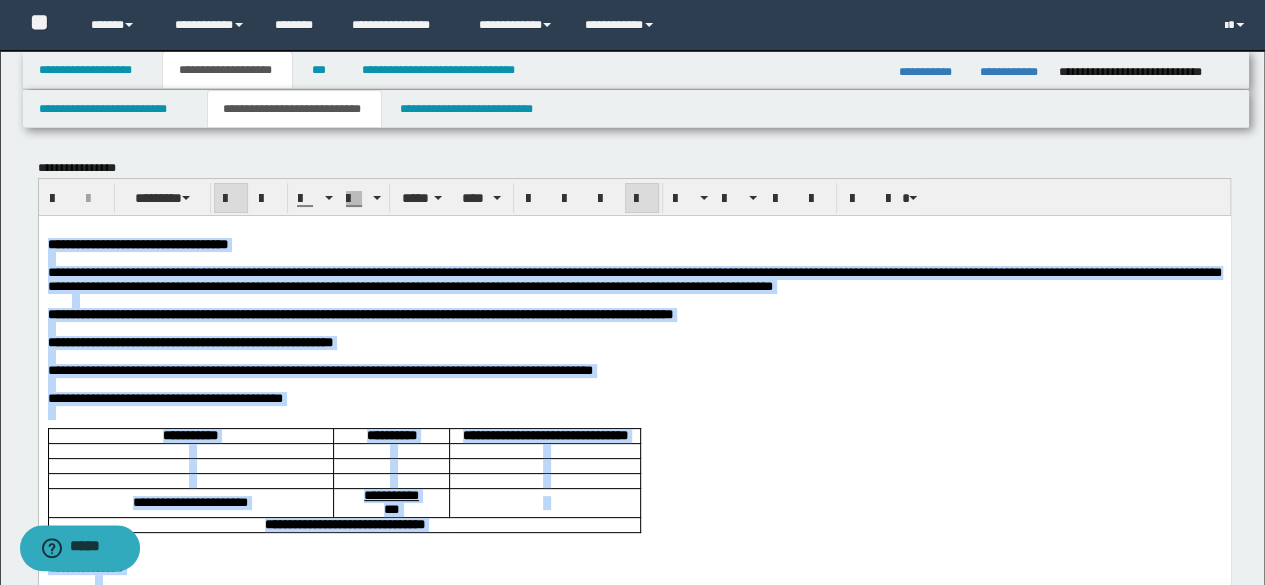 click at bounding box center [642, 199] 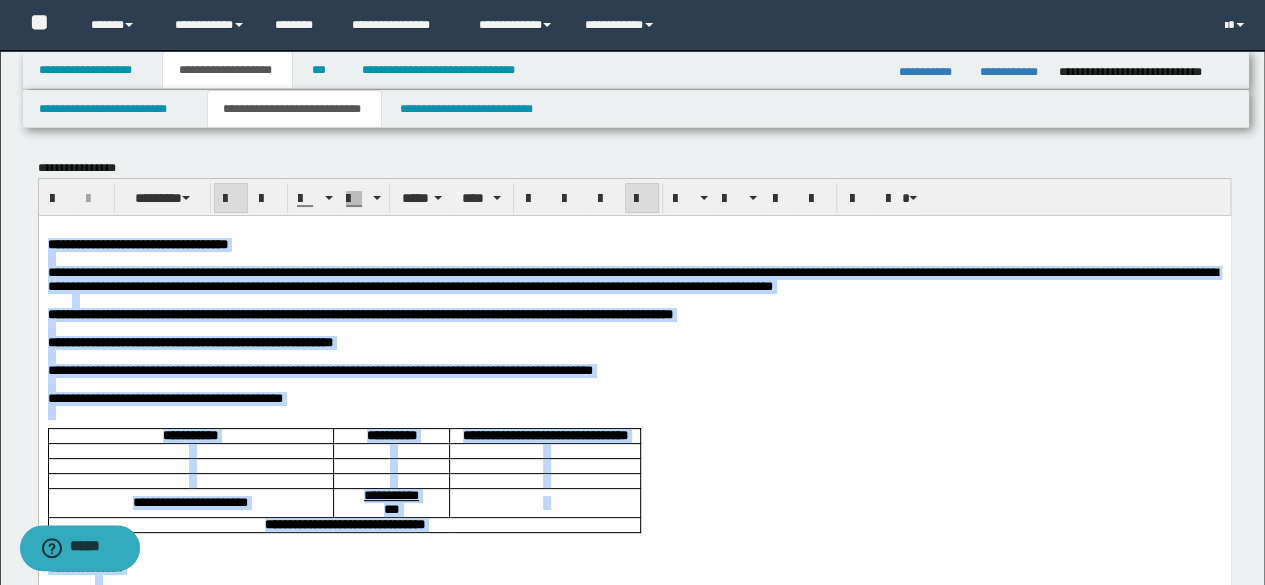 click at bounding box center (642, 199) 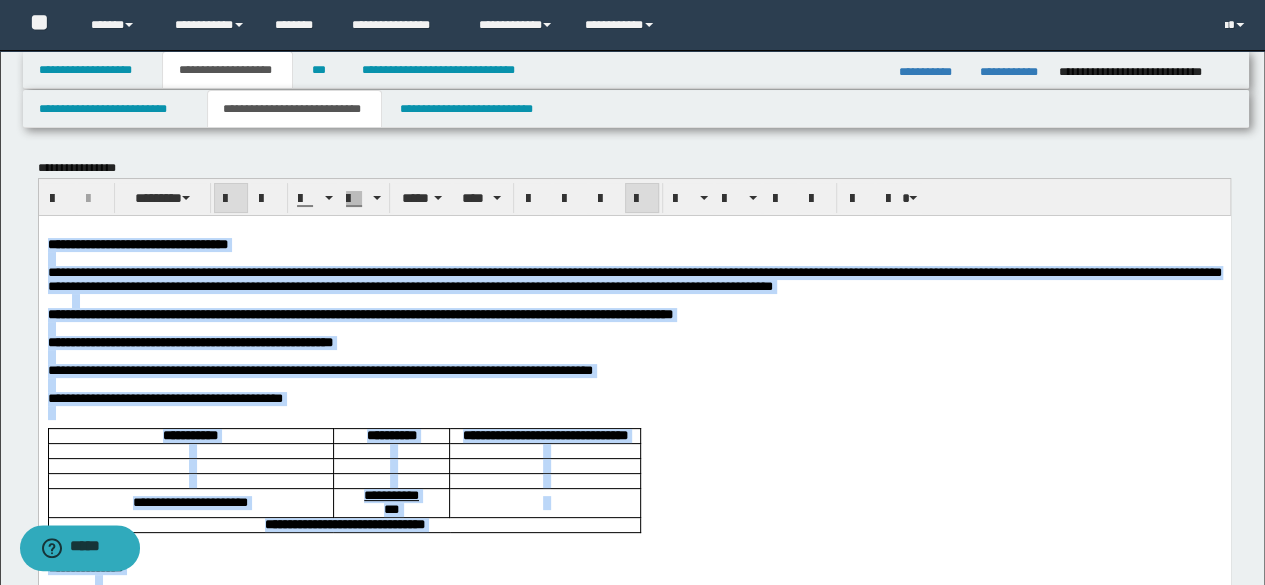 click at bounding box center [646, 300] 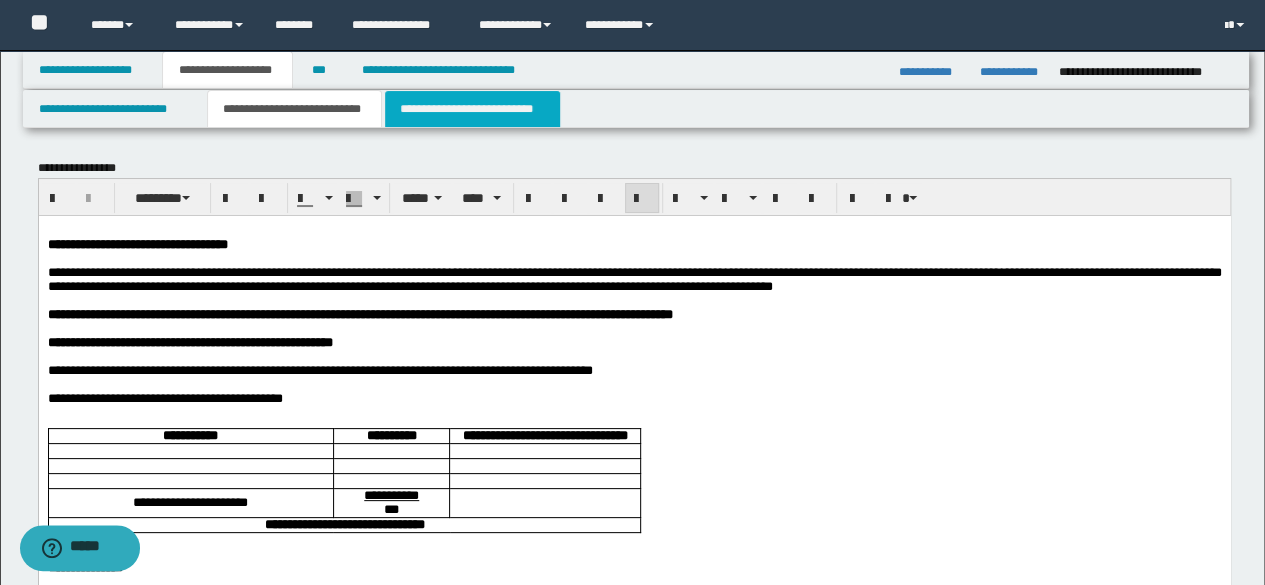 click on "**********" at bounding box center [472, 109] 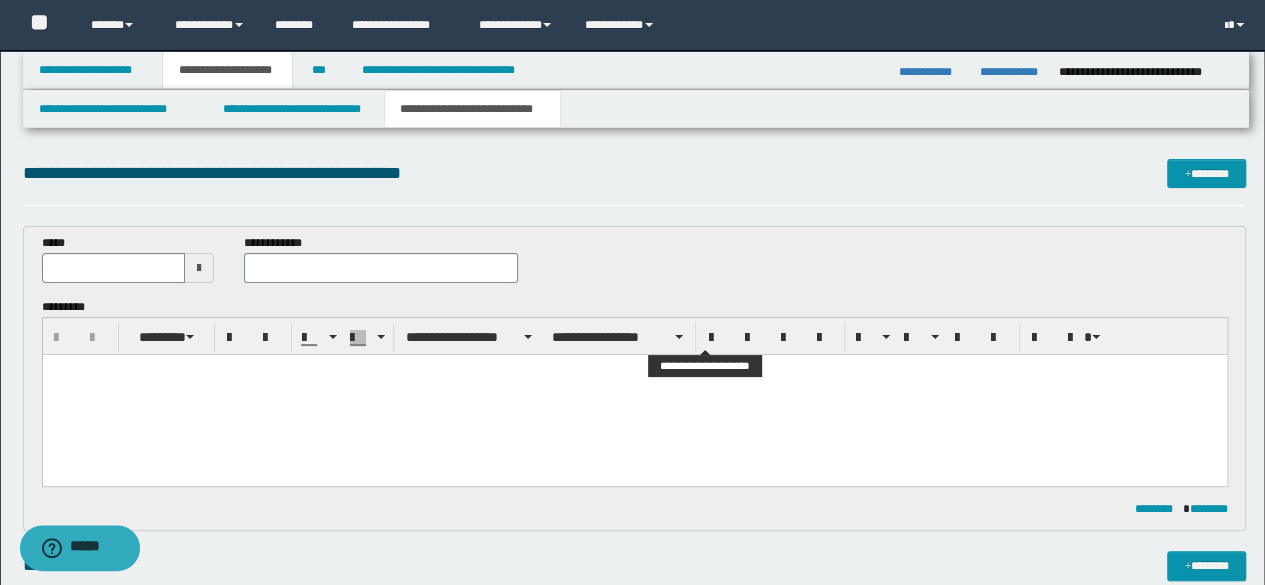 scroll, scrollTop: 0, scrollLeft: 0, axis: both 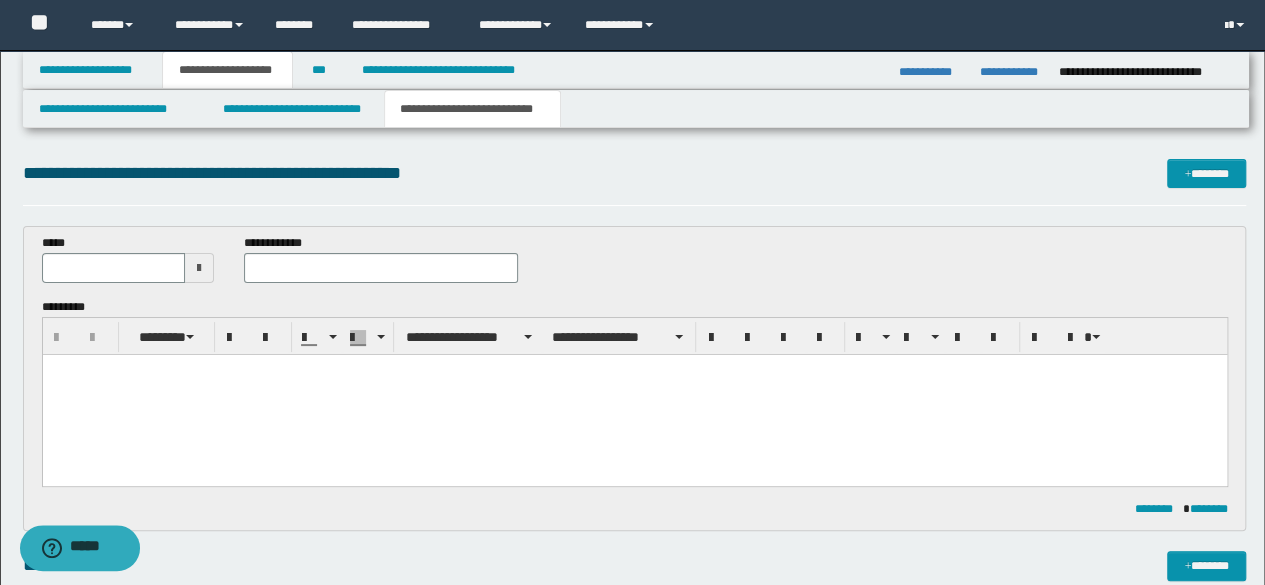 click at bounding box center [634, 369] 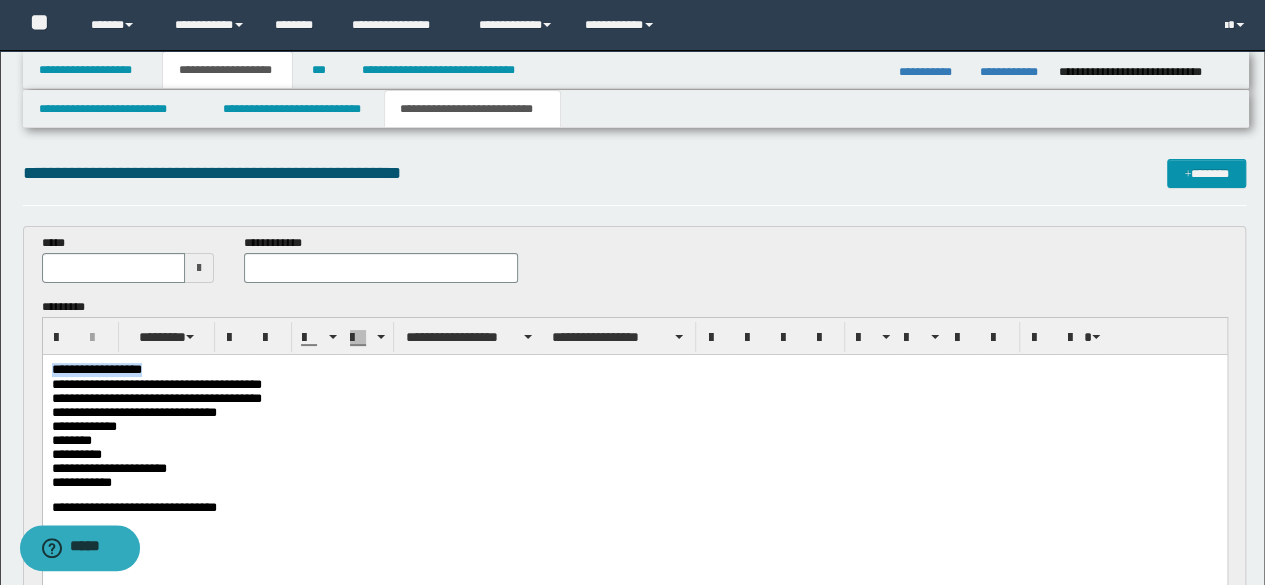 drag, startPoint x: 173, startPoint y: 368, endPoint x: 0, endPoint y: 356, distance: 173.41568 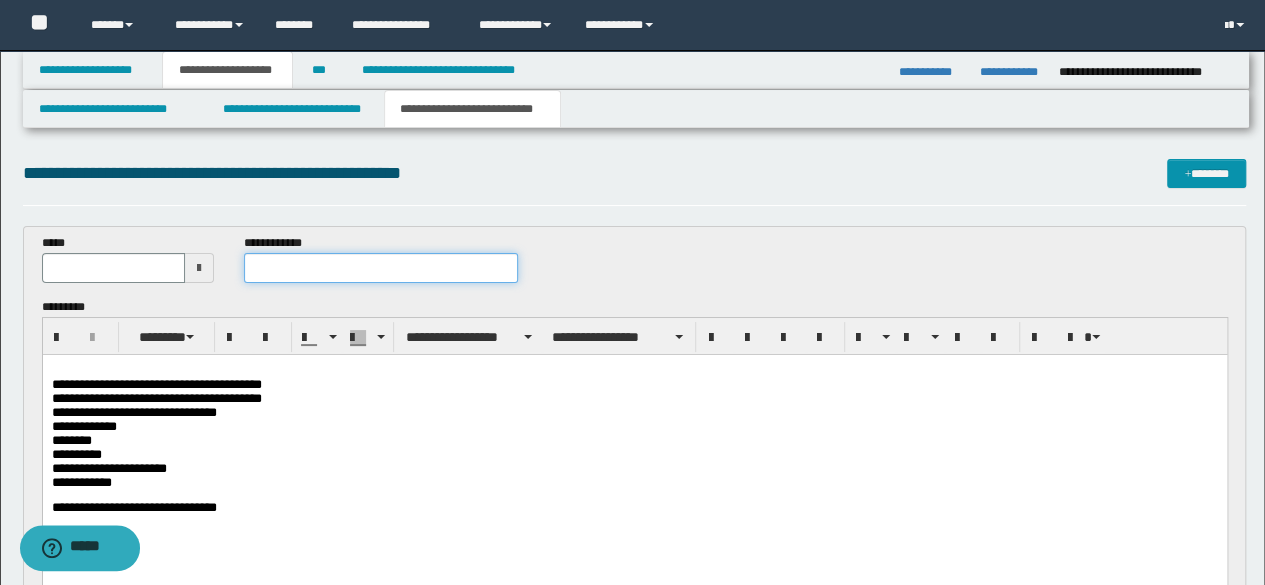 click at bounding box center (381, 268) 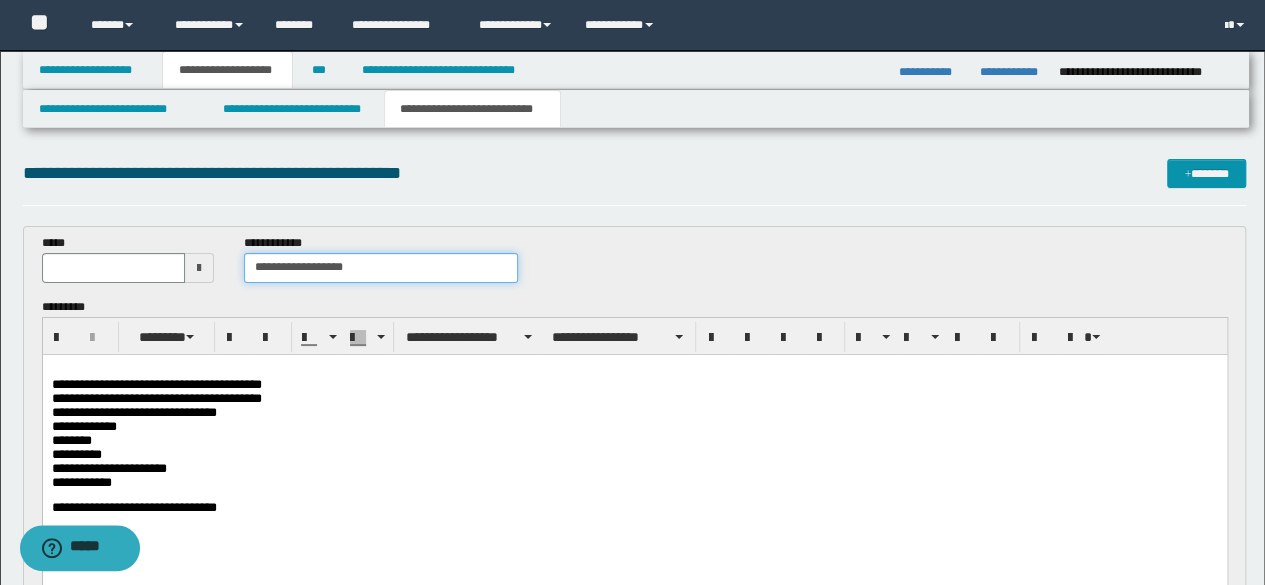 type 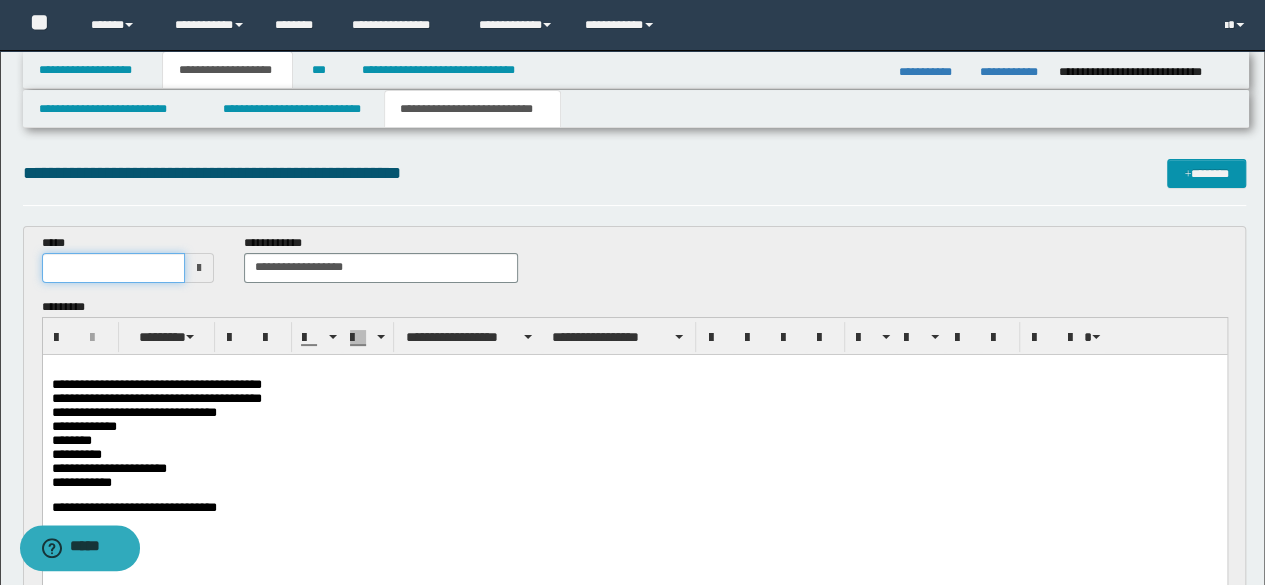 click at bounding box center (114, 268) 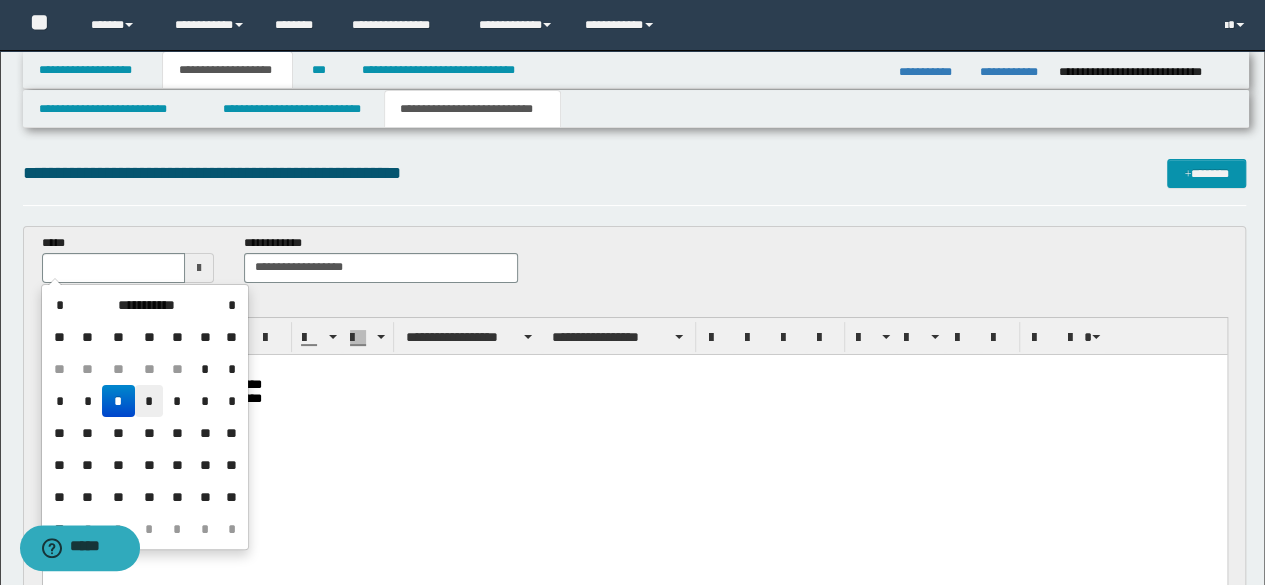 click on "*" at bounding box center (149, 401) 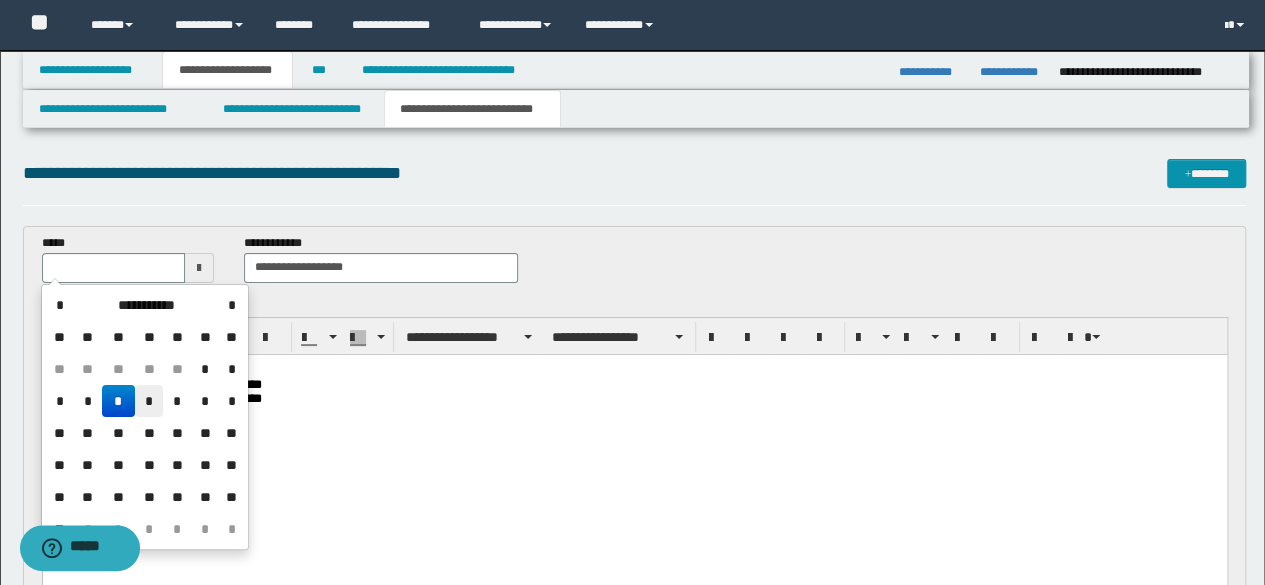 type on "**********" 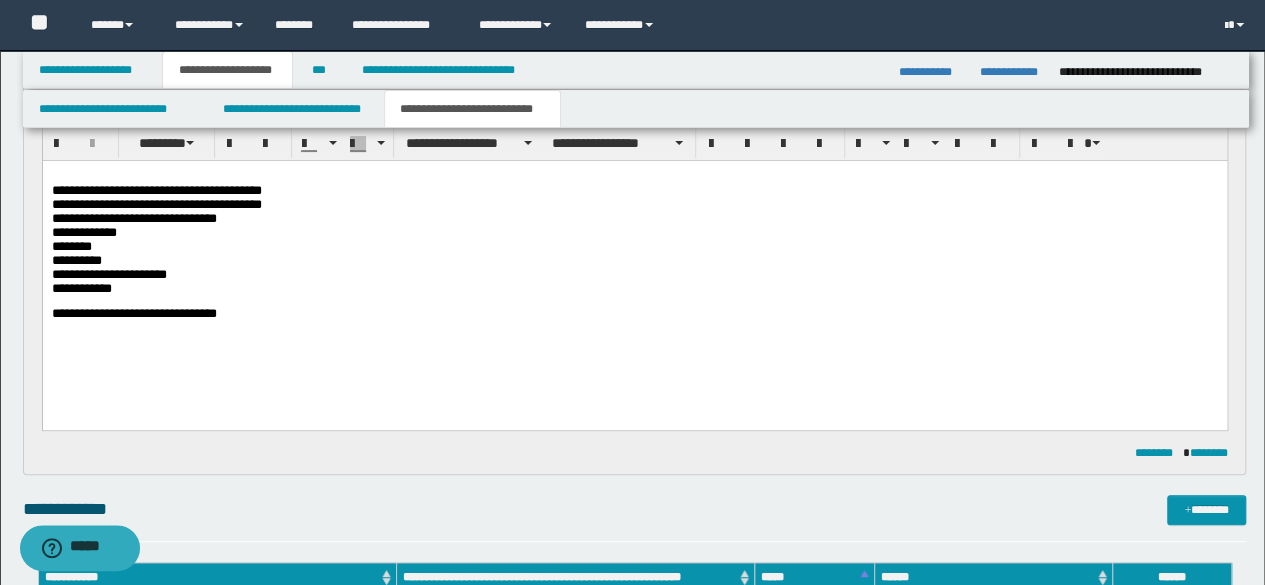 scroll, scrollTop: 200, scrollLeft: 0, axis: vertical 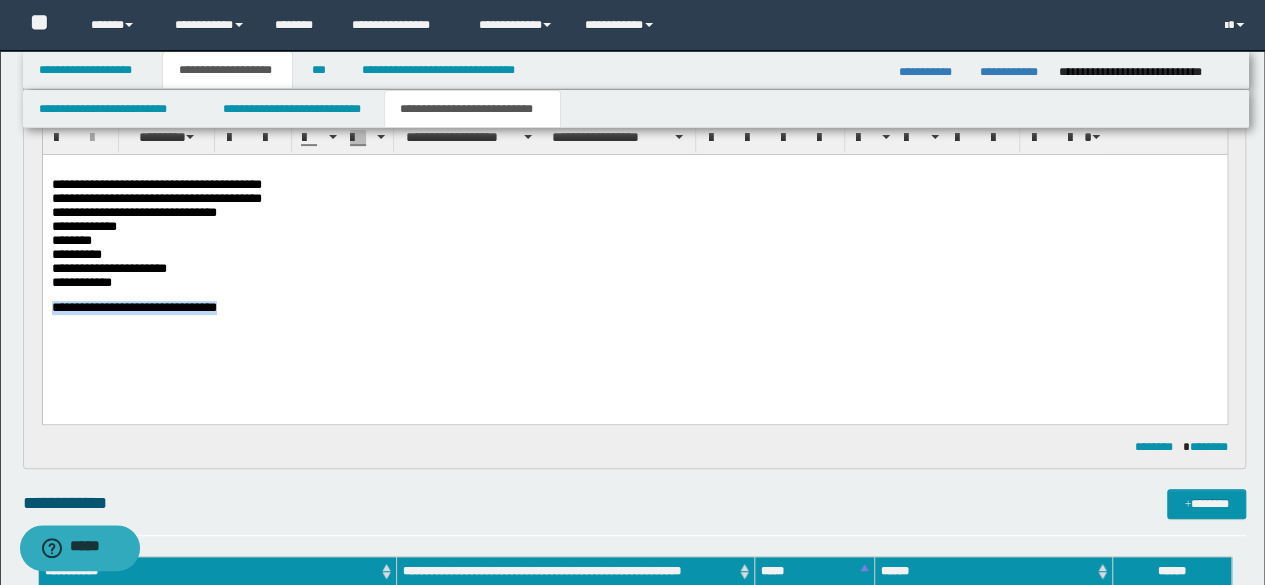 drag, startPoint x: 379, startPoint y: 362, endPoint x: 0, endPoint y: 366, distance: 379.02112 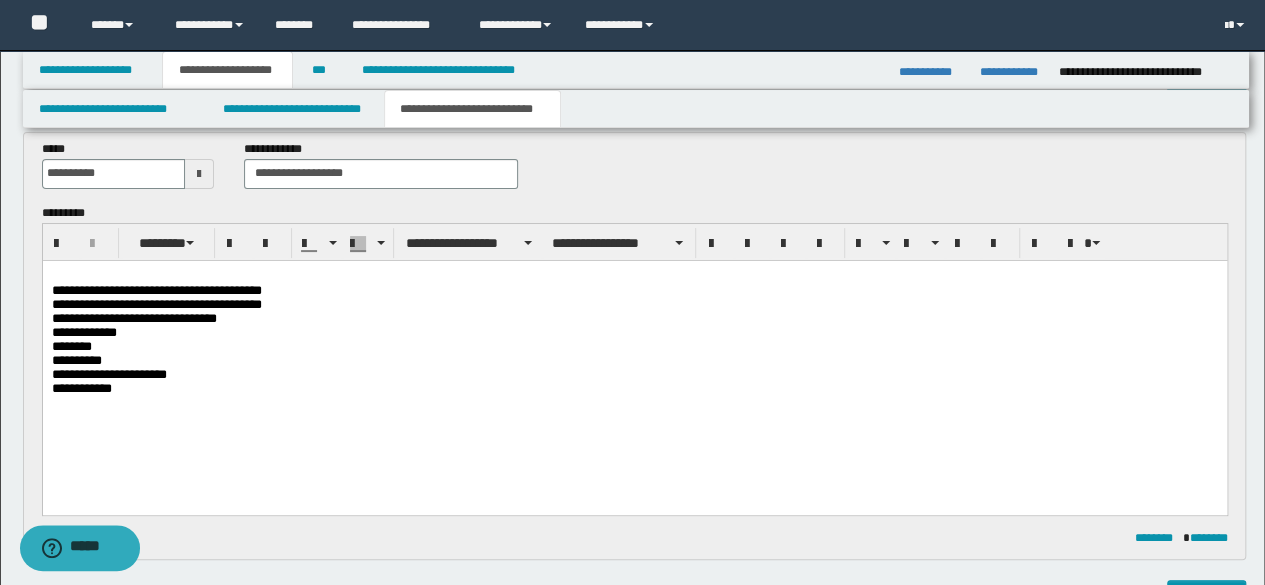scroll, scrollTop: 0, scrollLeft: 0, axis: both 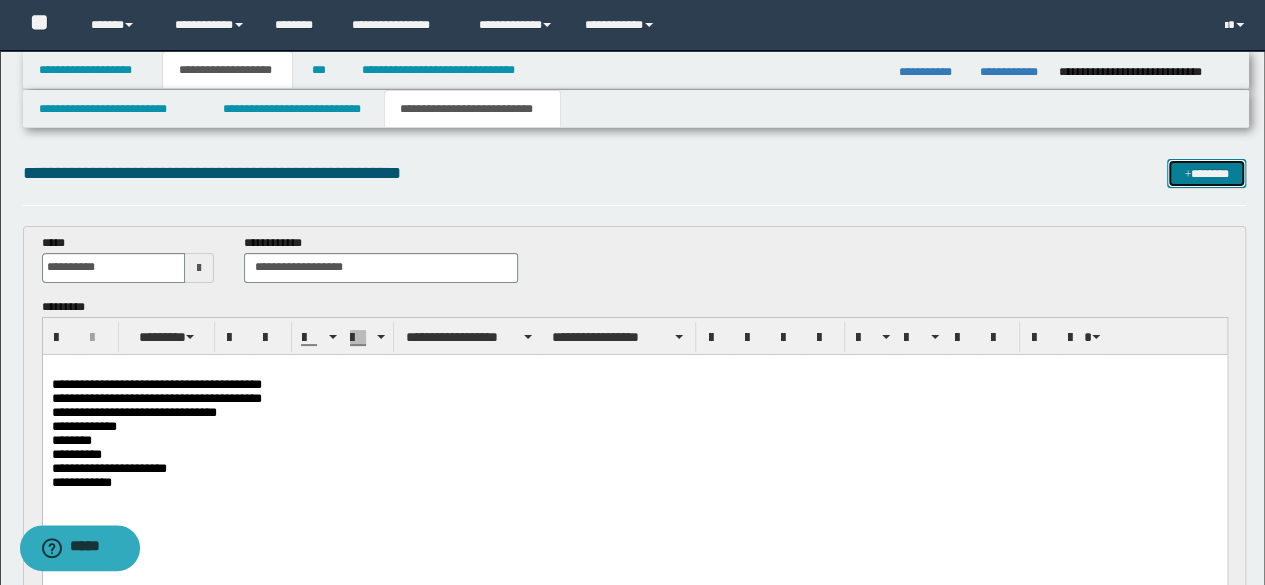 click on "*******" at bounding box center [1206, 173] 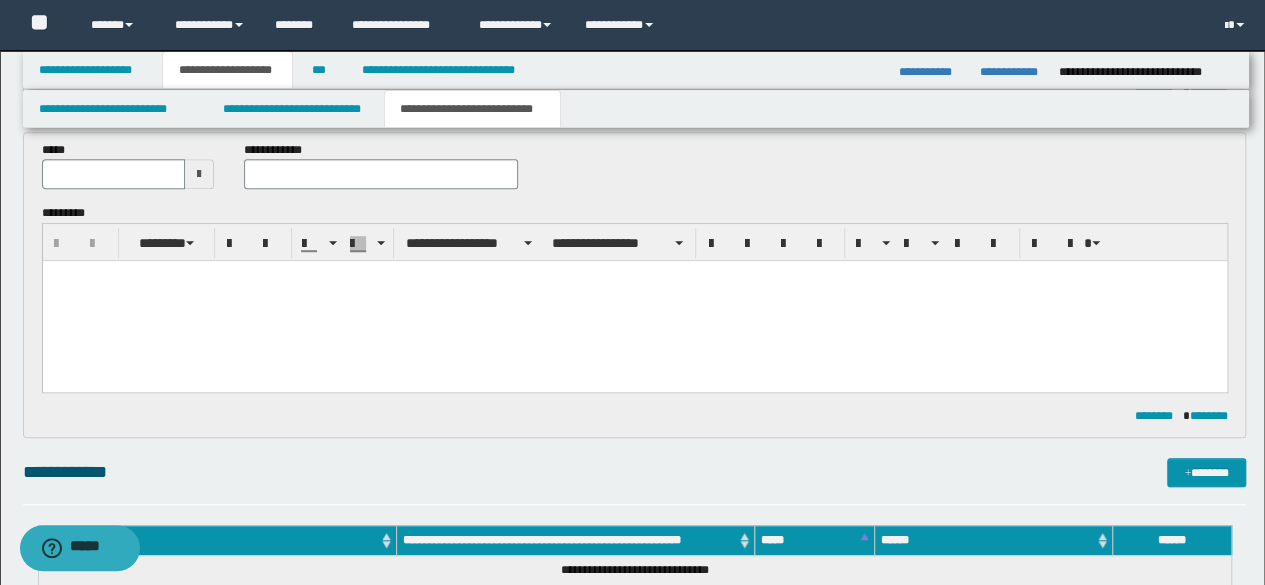 scroll, scrollTop: 500, scrollLeft: 0, axis: vertical 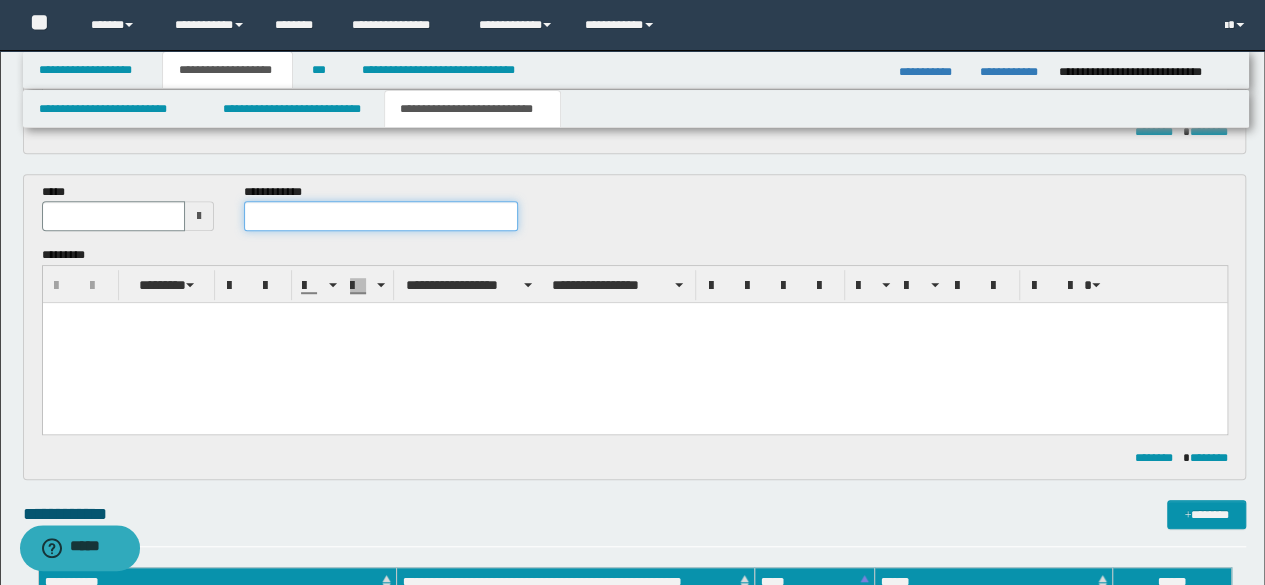click at bounding box center [381, 216] 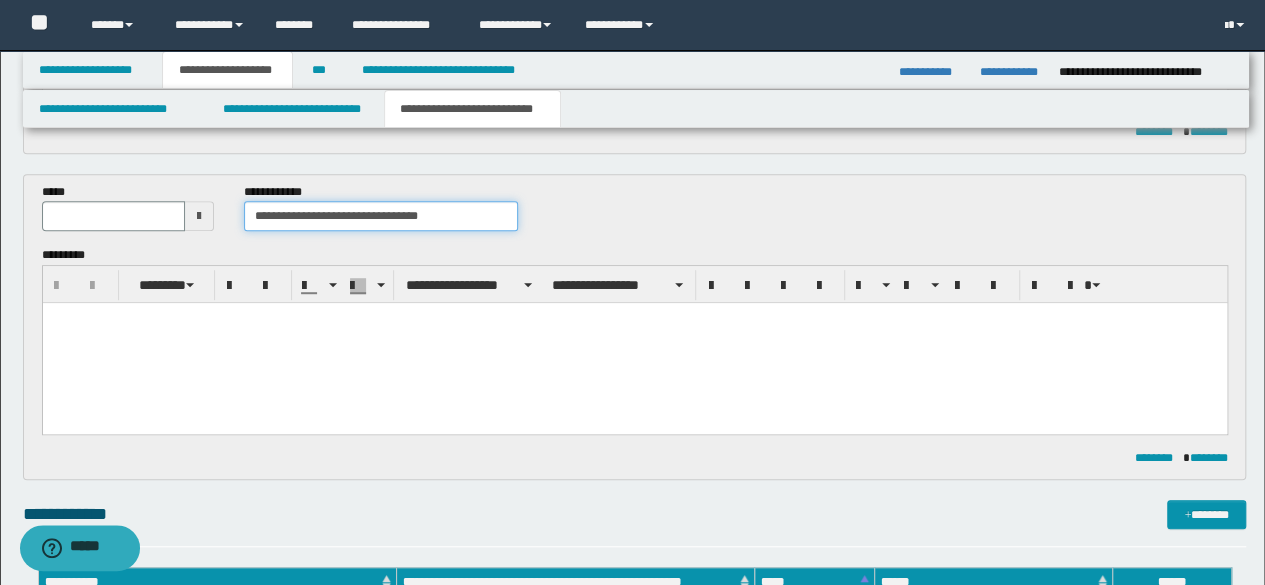type on "**********" 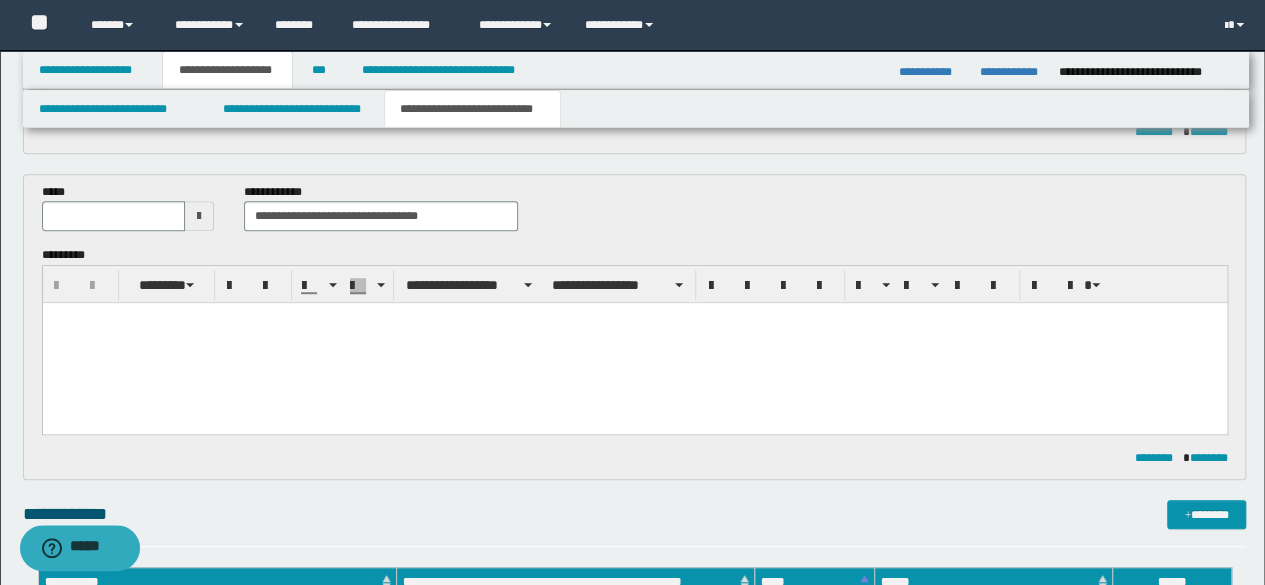 click at bounding box center [199, 216] 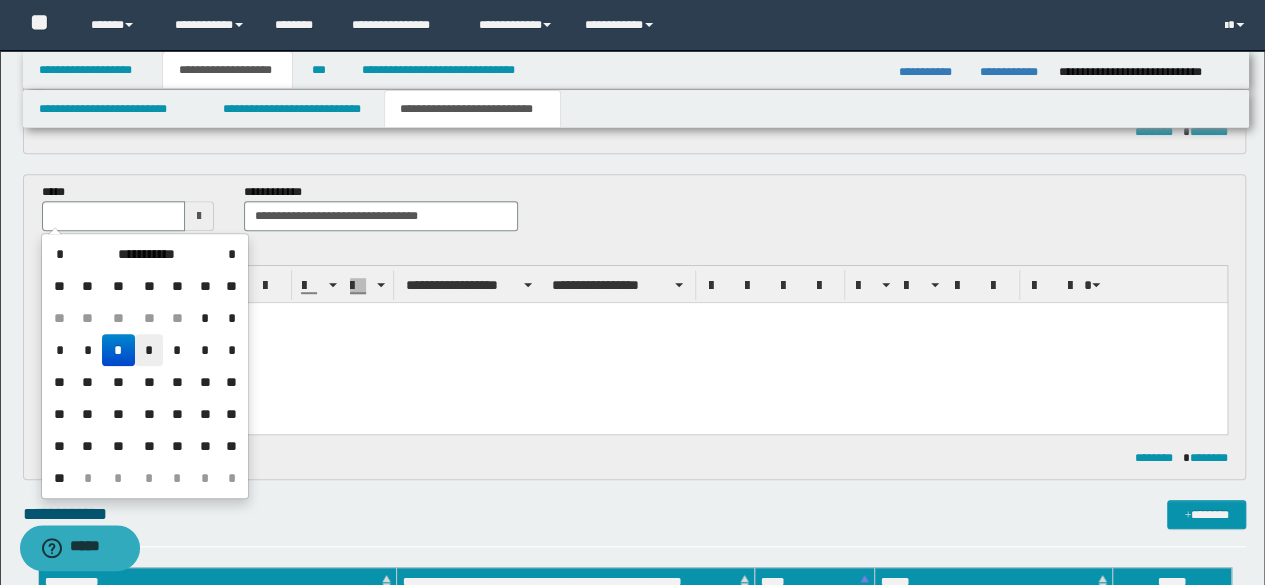 click on "*" at bounding box center [149, 350] 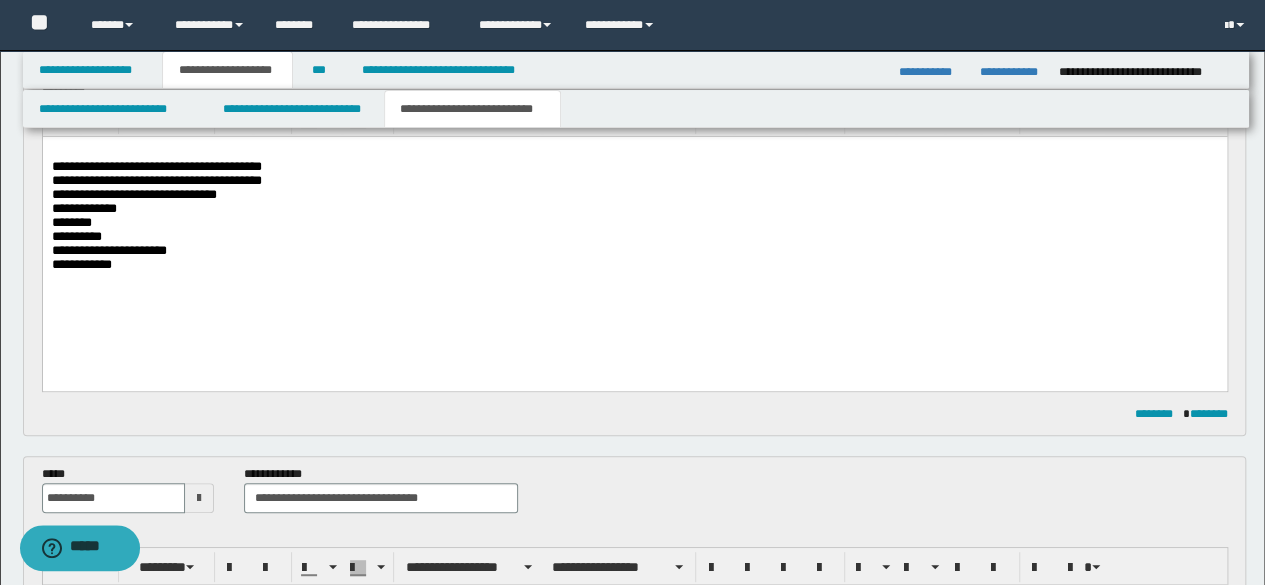 scroll, scrollTop: 100, scrollLeft: 0, axis: vertical 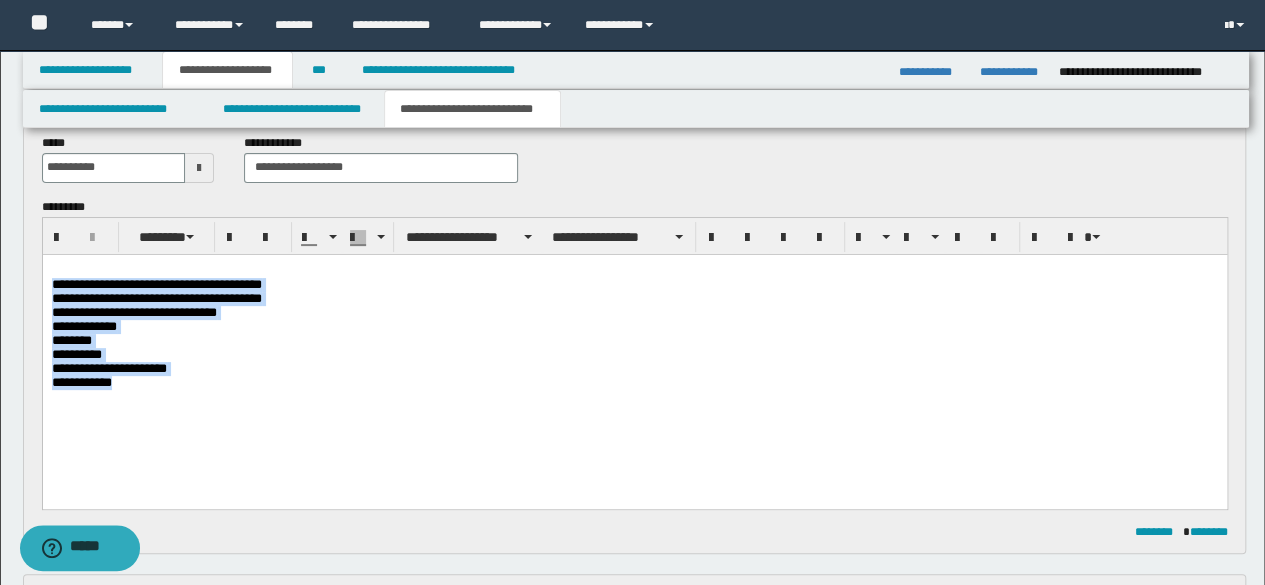 drag, startPoint x: 148, startPoint y: 402, endPoint x: 79, endPoint y: 535, distance: 149.83324 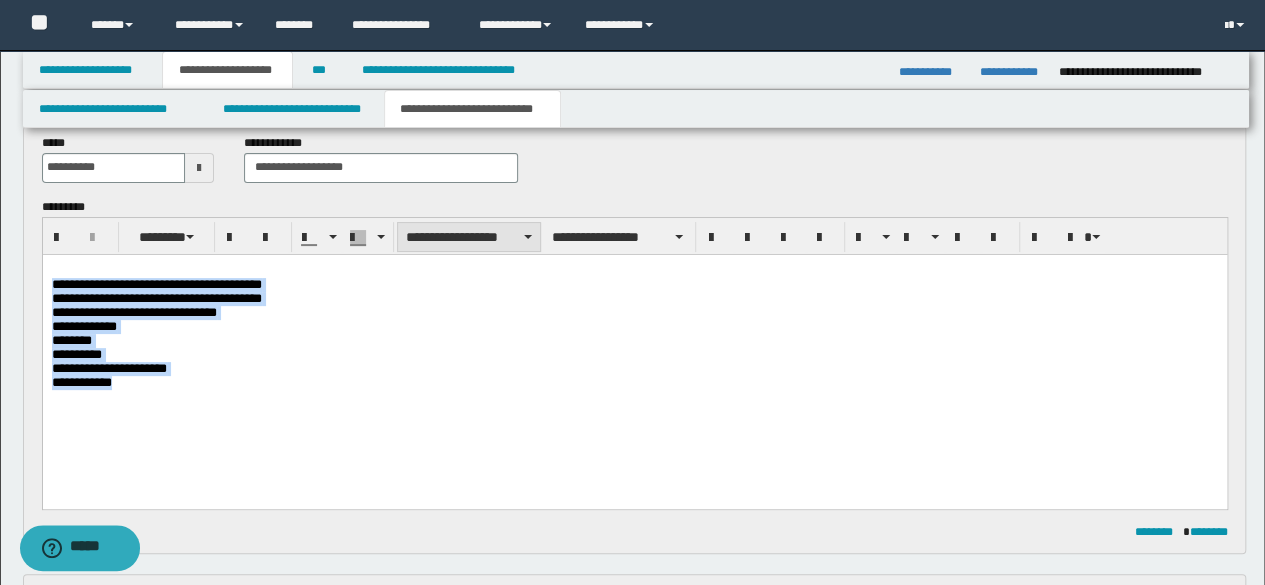 click on "**********" at bounding box center (469, 237) 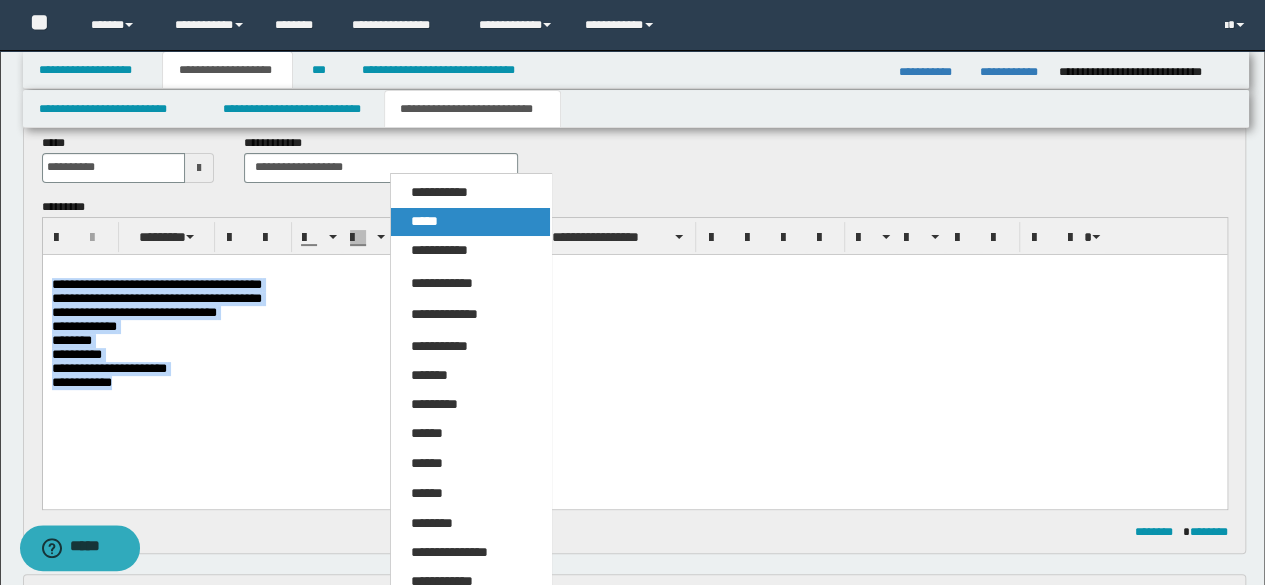 click on "*****" at bounding box center [470, 222] 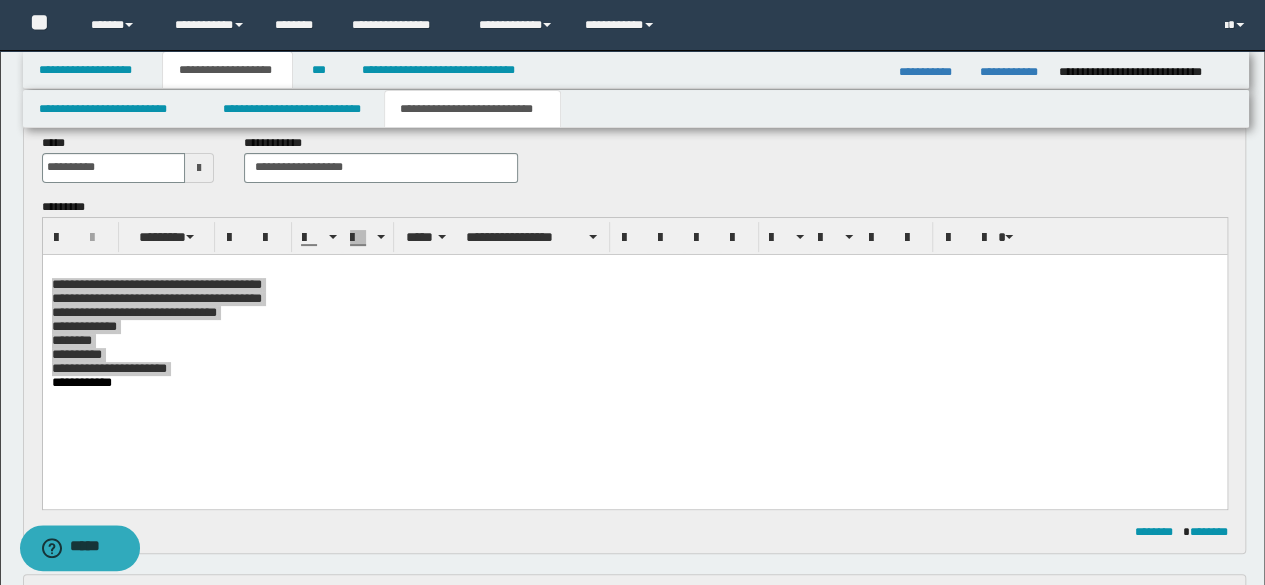 drag, startPoint x: 496, startPoint y: 251, endPoint x: 463, endPoint y: 9, distance: 244.23964 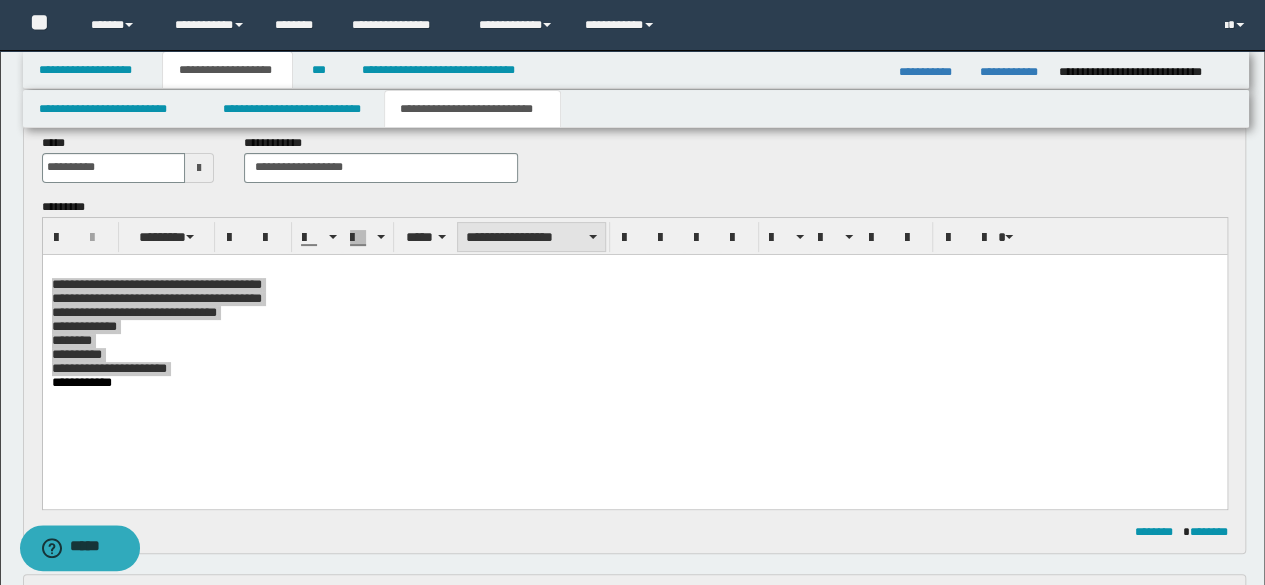 click on "**********" at bounding box center (531, 237) 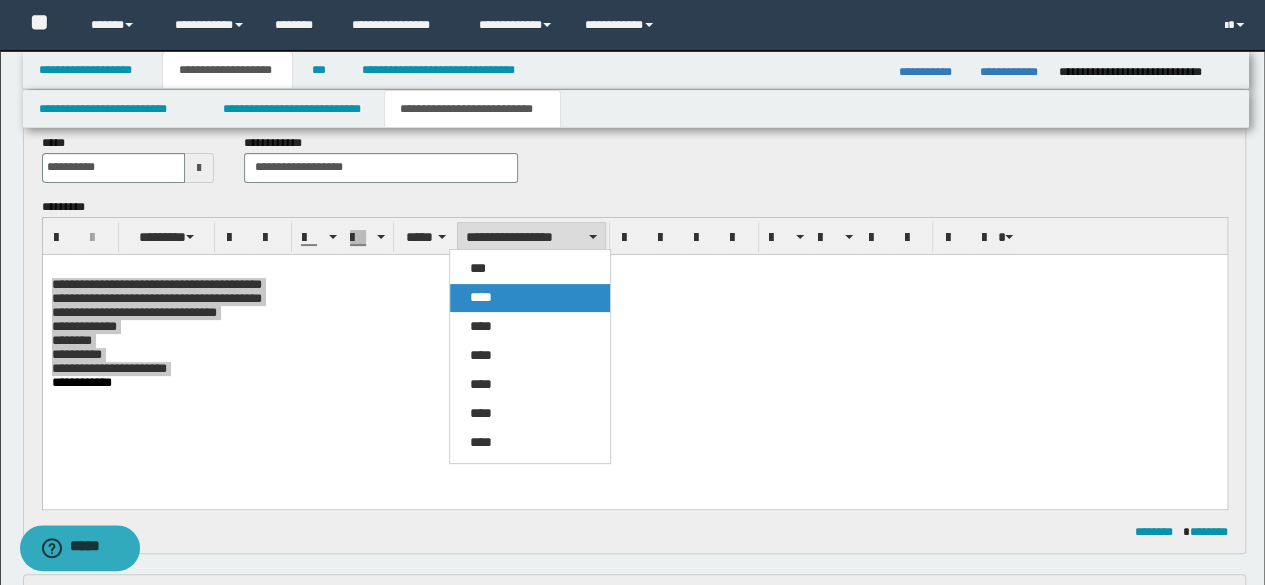 click on "****" at bounding box center [481, 297] 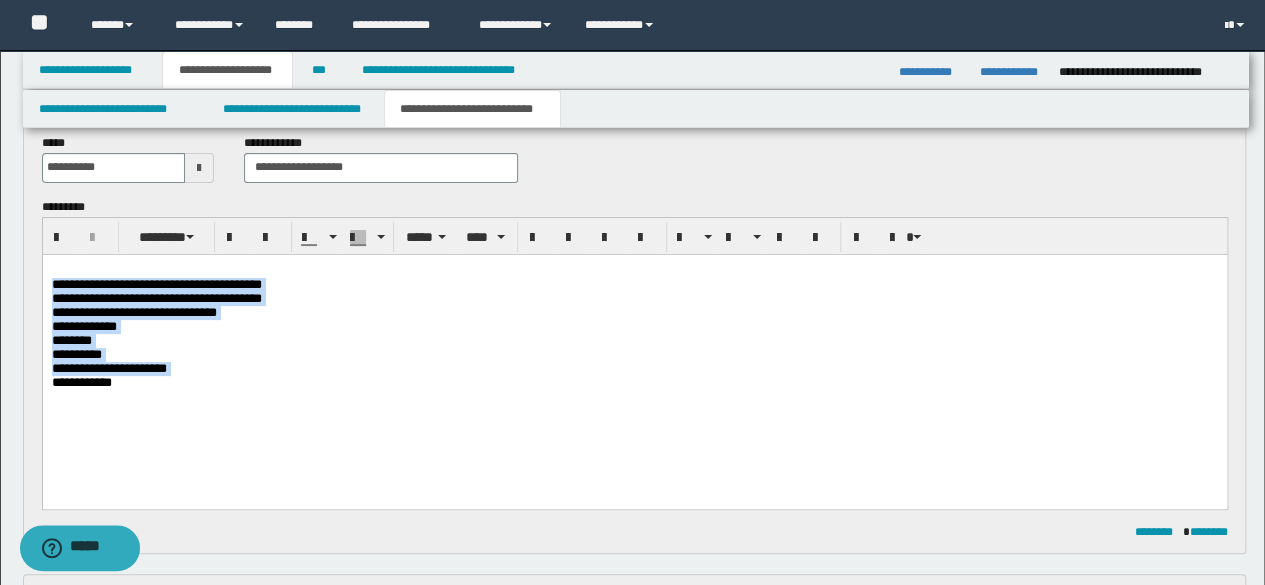 click on "**********" at bounding box center (634, 338) 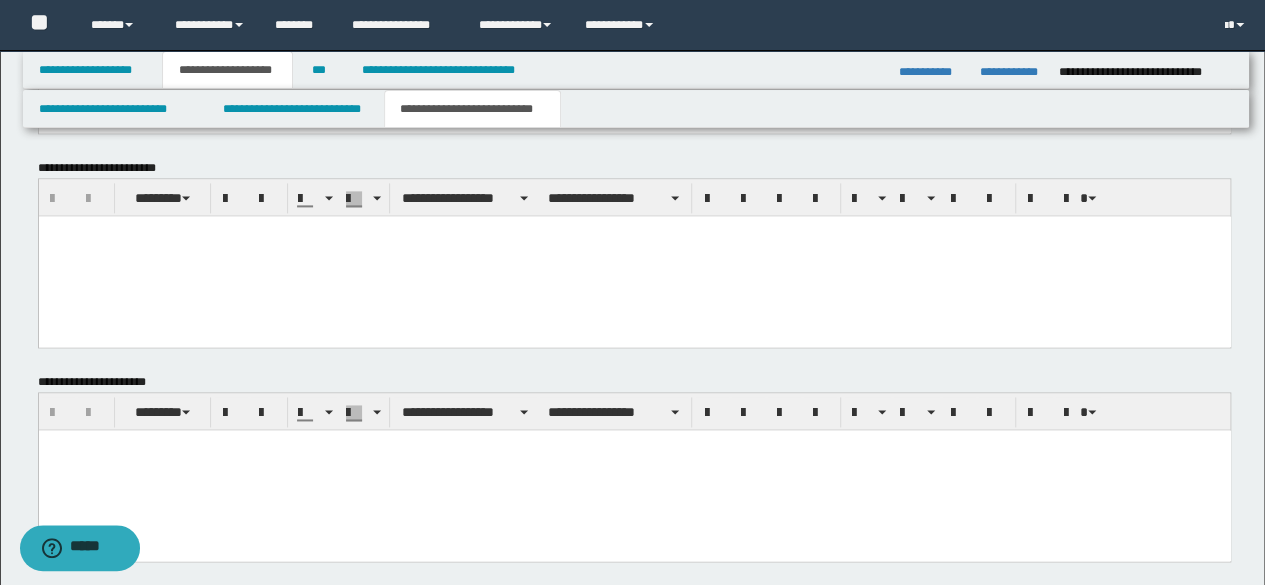 scroll, scrollTop: 1367, scrollLeft: 0, axis: vertical 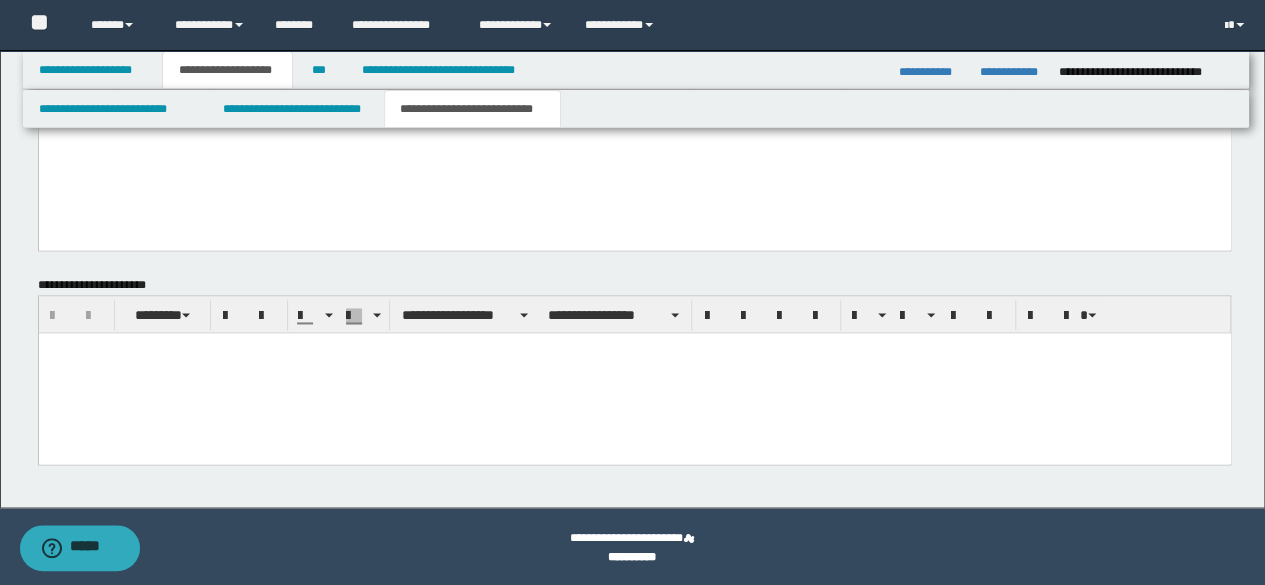 click at bounding box center [634, 373] 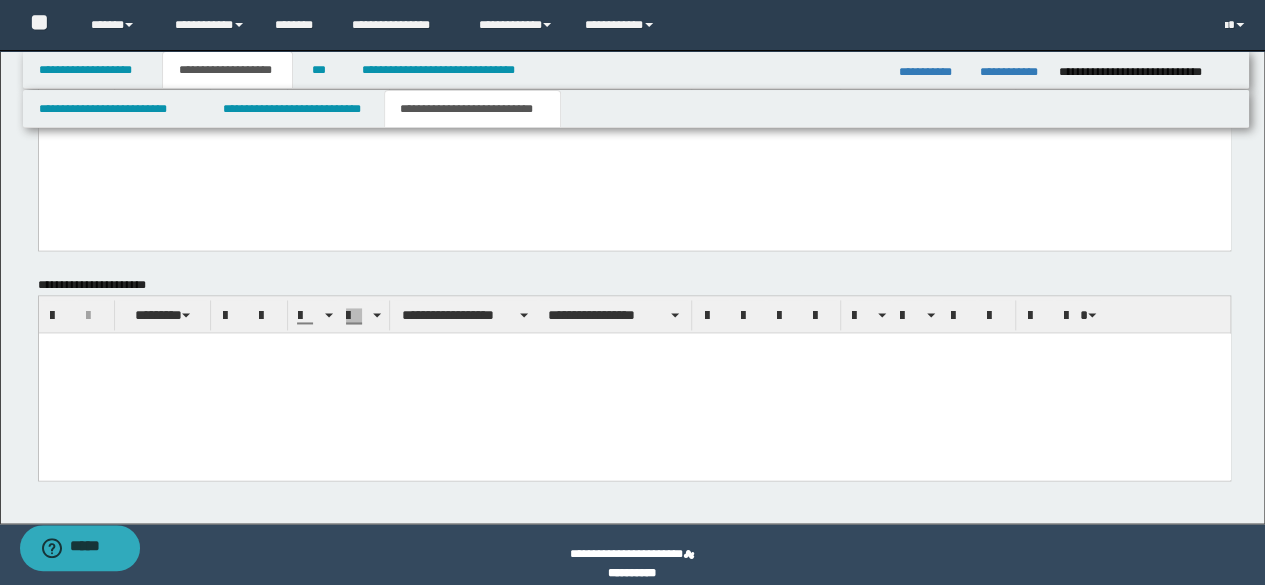 paste 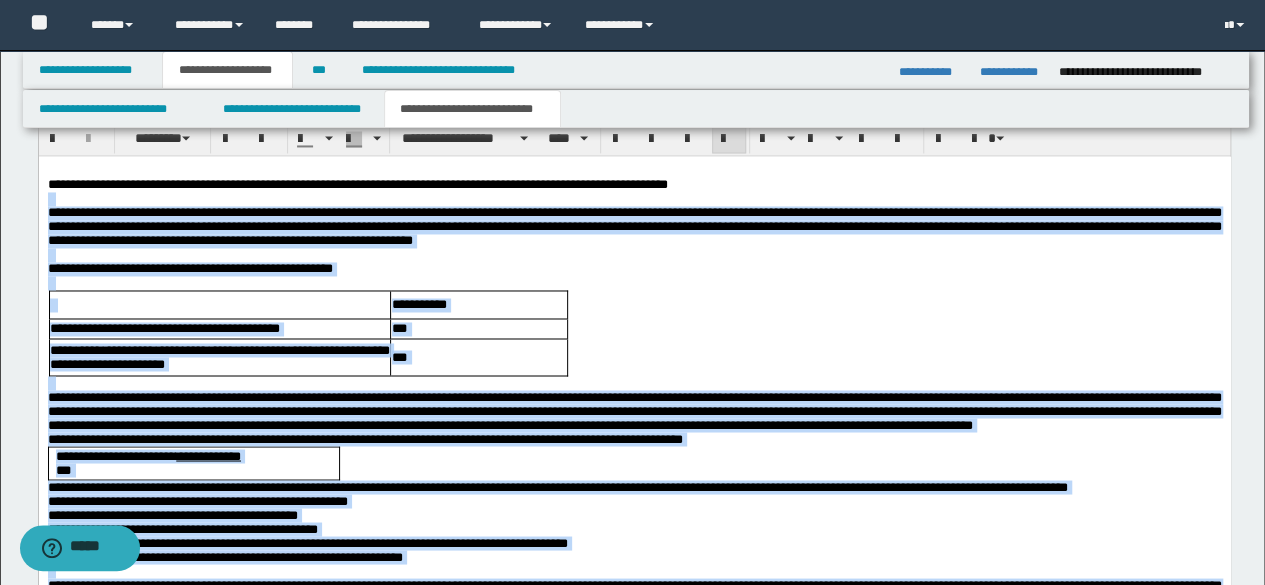 scroll, scrollTop: 1431, scrollLeft: 0, axis: vertical 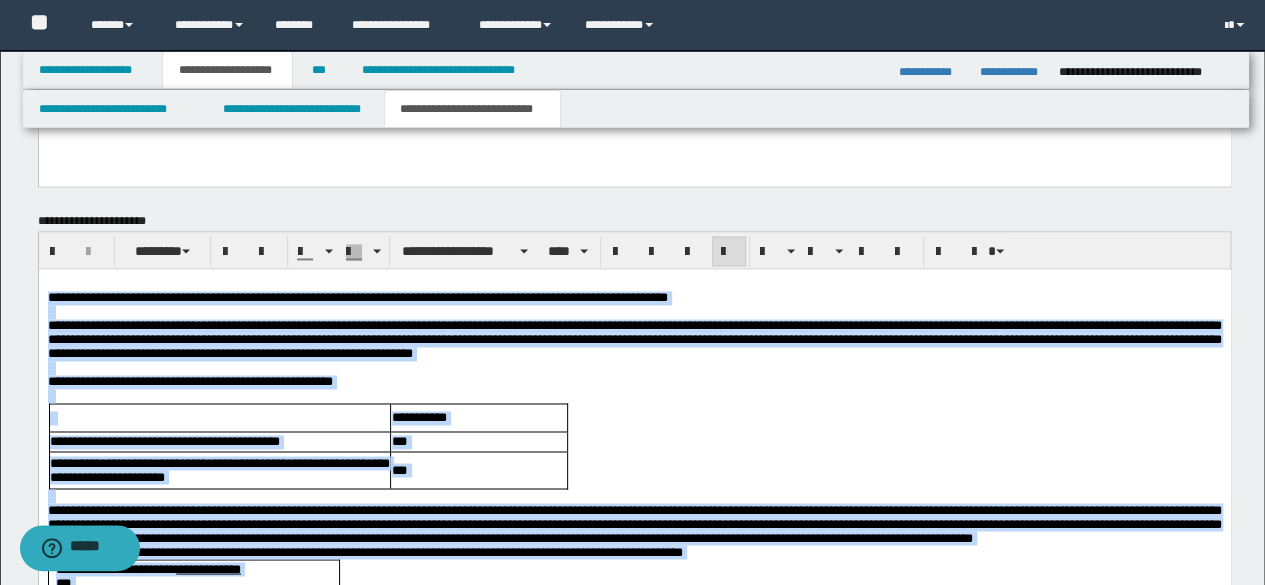 drag, startPoint x: 234, startPoint y: 1178, endPoint x: 37, endPoint y: 297, distance: 902.7569 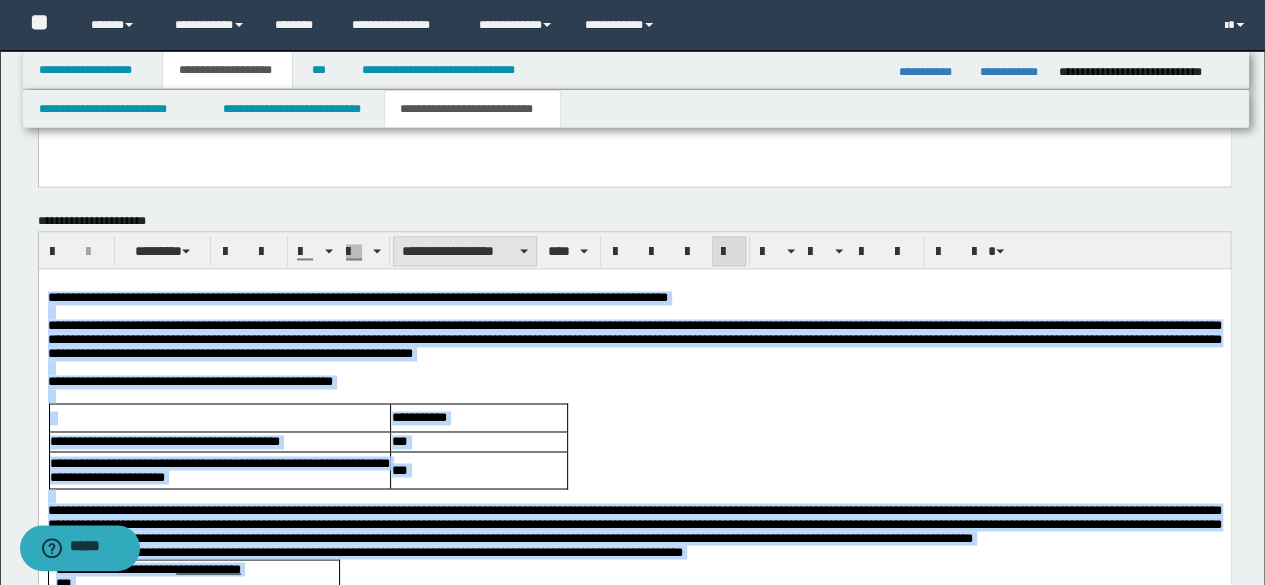 click on "**********" at bounding box center (465, 251) 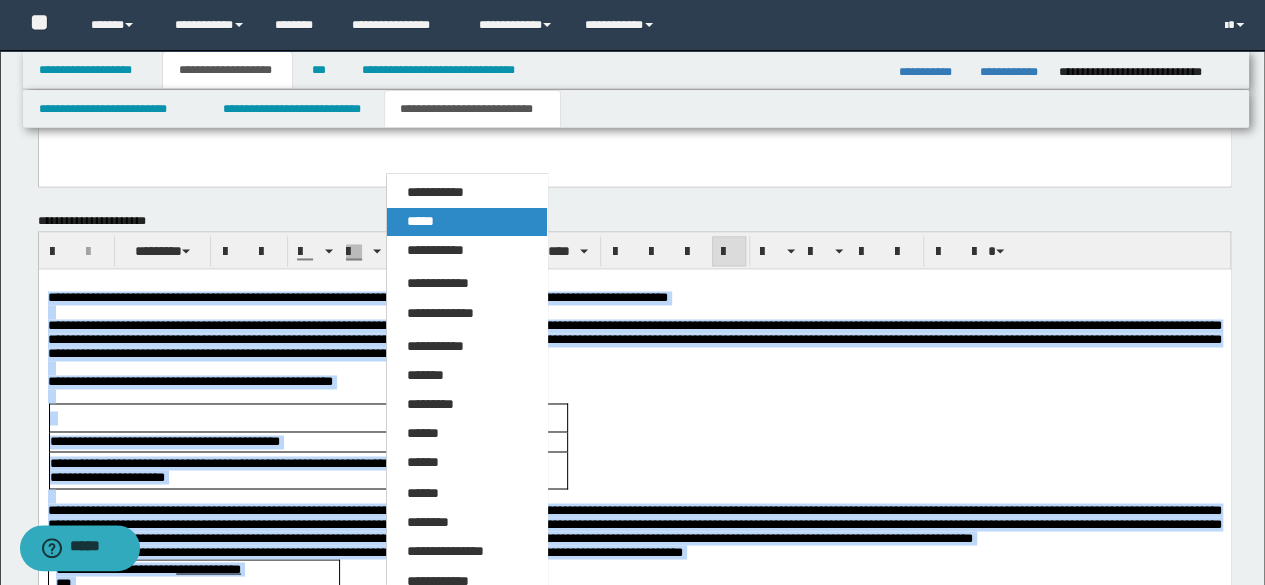 click on "*****" at bounding box center (466, 222) 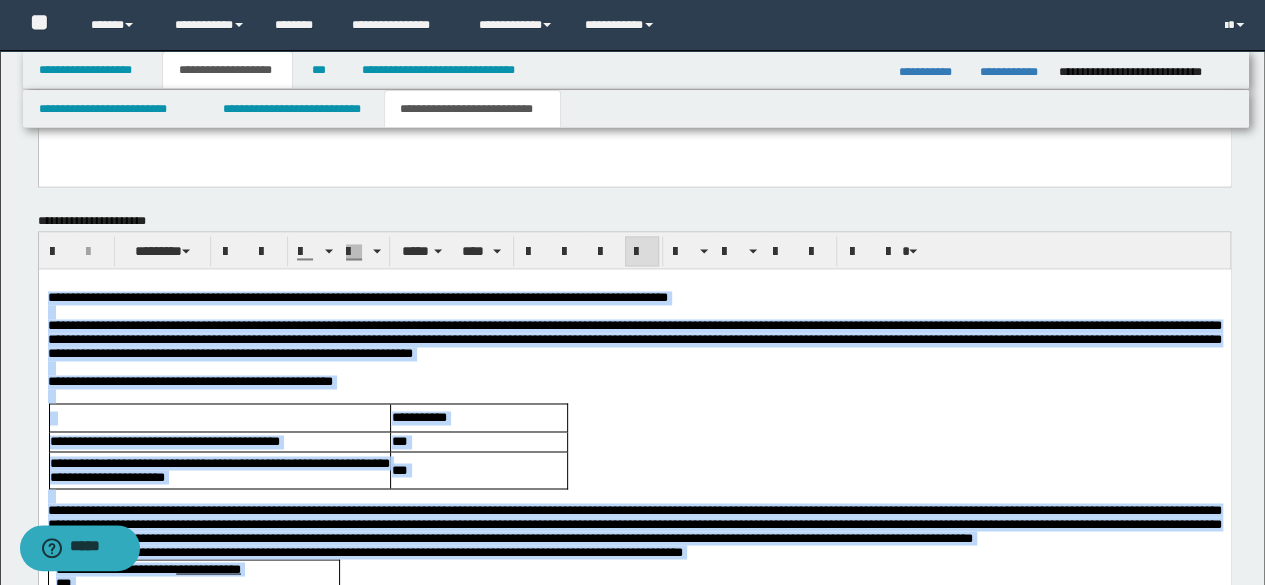 click on "**********" at bounding box center (634, 339) 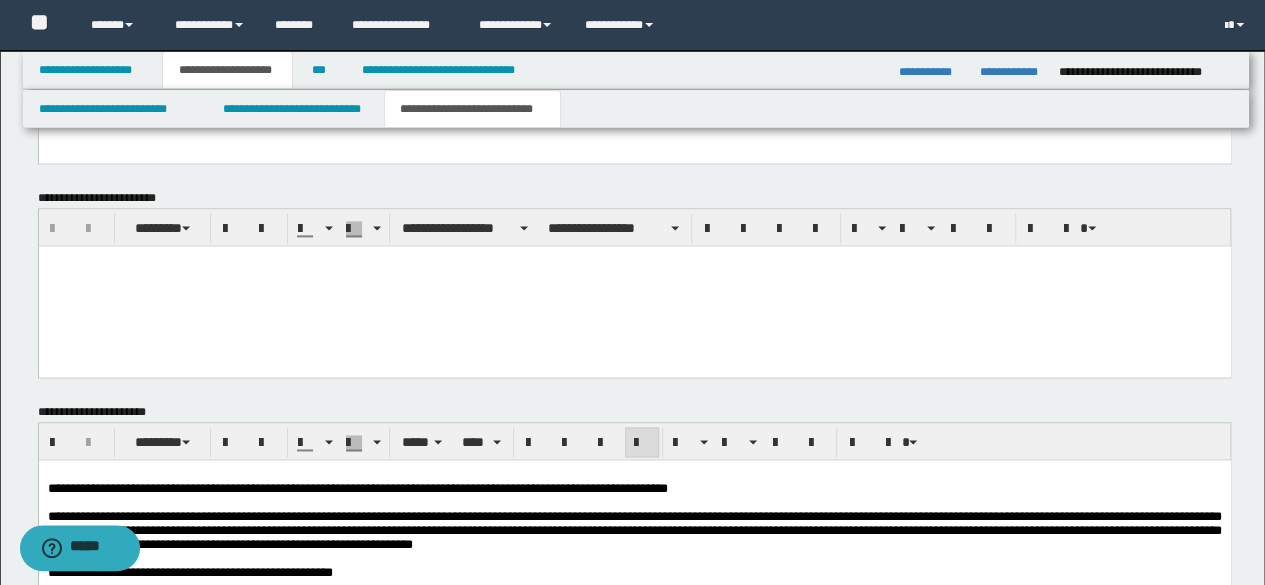 scroll, scrollTop: 1031, scrollLeft: 0, axis: vertical 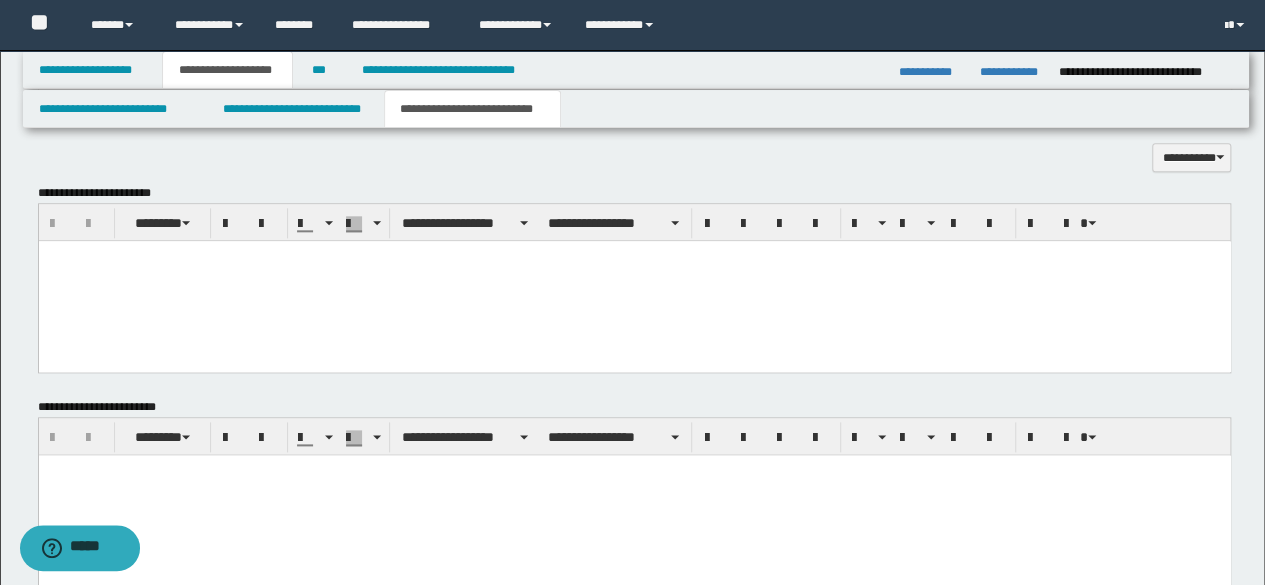 drag, startPoint x: 242, startPoint y: 287, endPoint x: 249, endPoint y: 301, distance: 15.652476 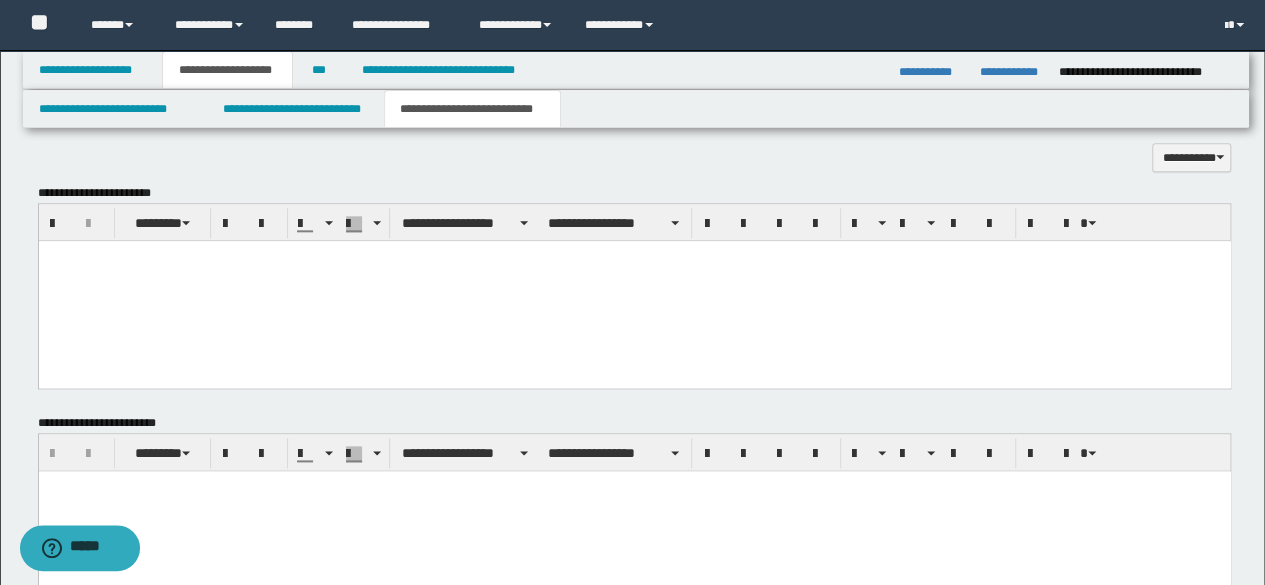 type 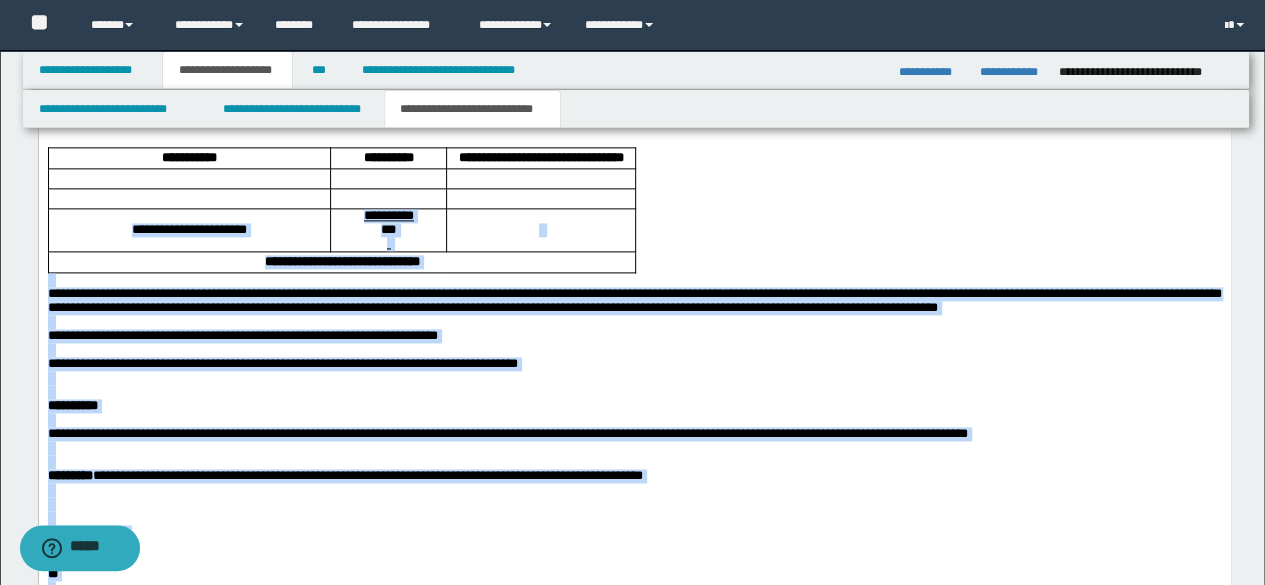 scroll, scrollTop: 1131, scrollLeft: 0, axis: vertical 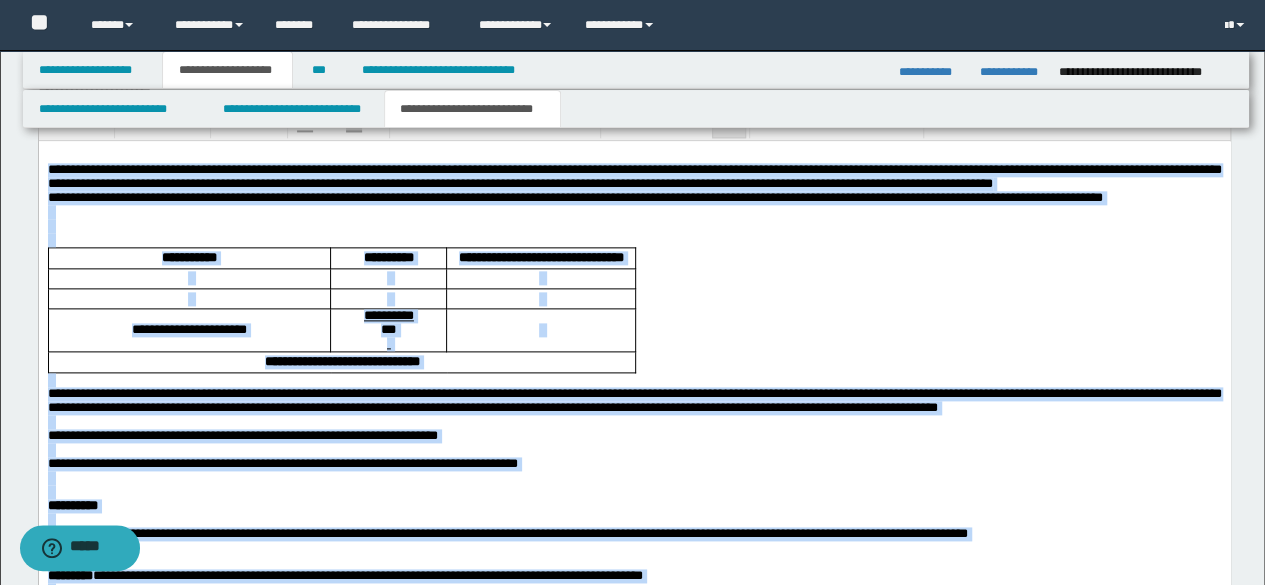 drag, startPoint x: 126, startPoint y: 950, endPoint x: 74, endPoint y: 308, distance: 644.1025 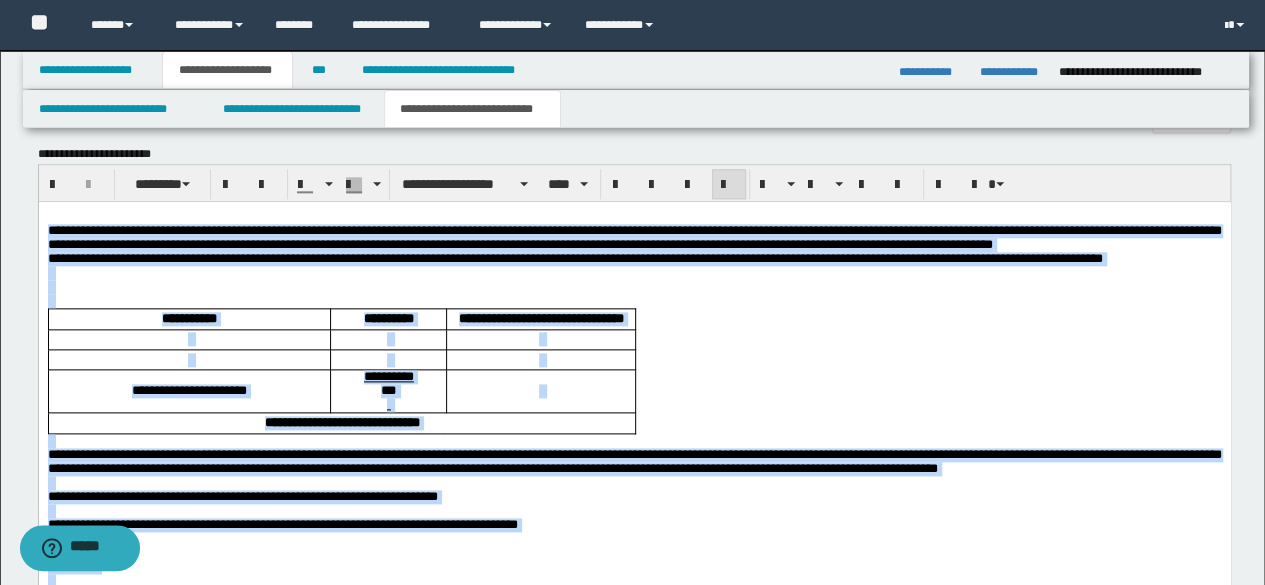 scroll, scrollTop: 1031, scrollLeft: 0, axis: vertical 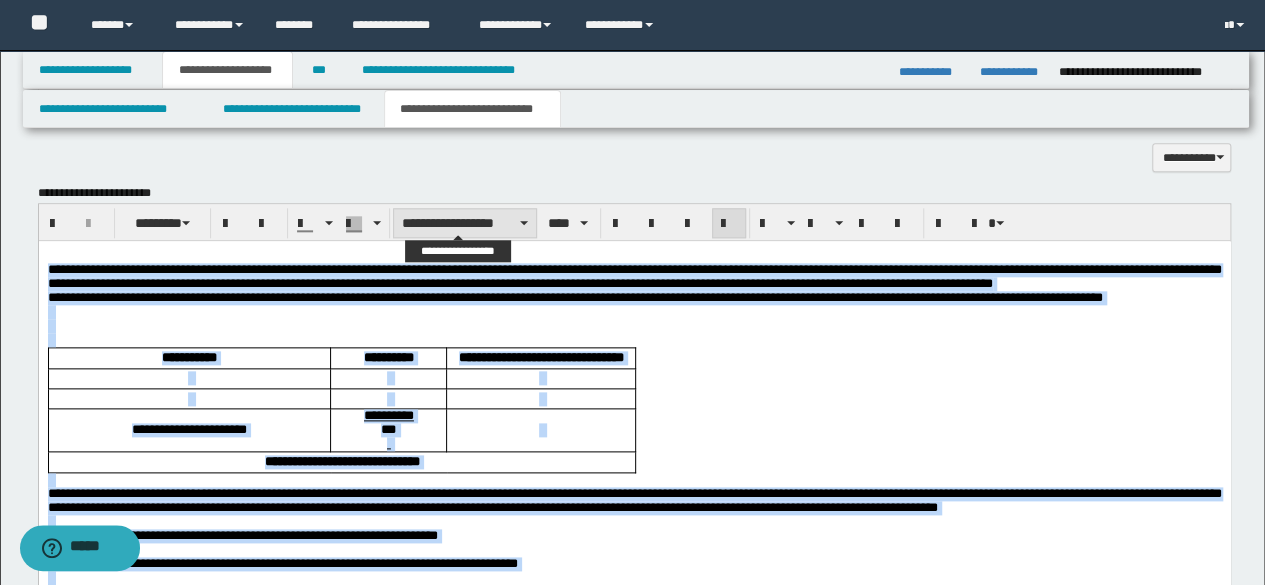 click on "**********" at bounding box center [465, 223] 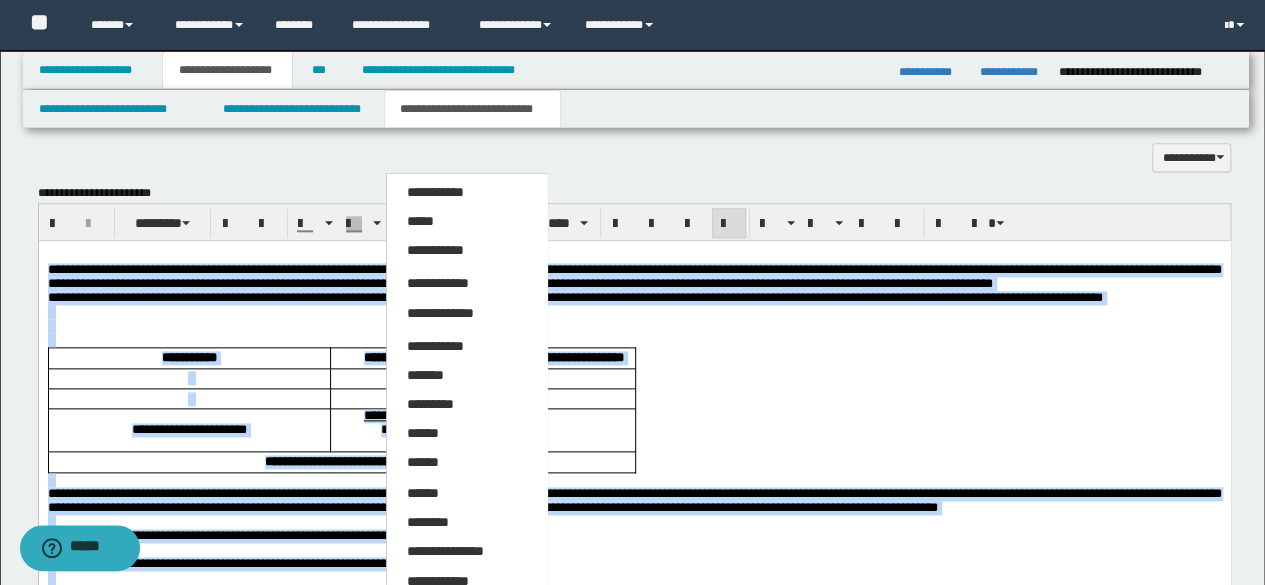 click on "*****" at bounding box center [466, 222] 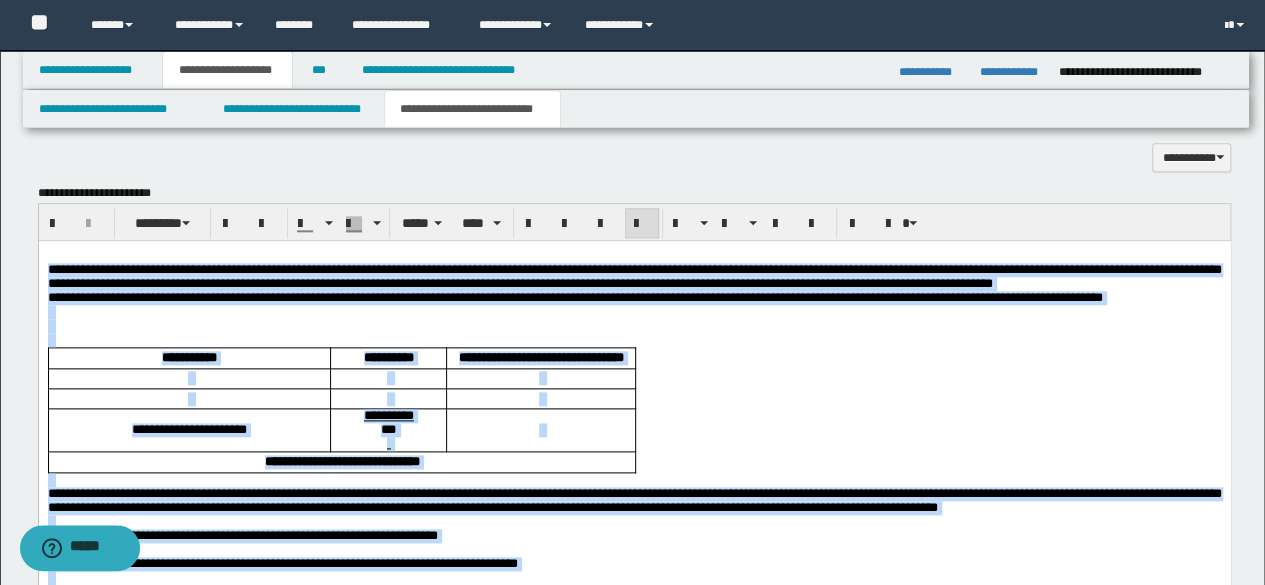 click on "**********" at bounding box center (634, 275) 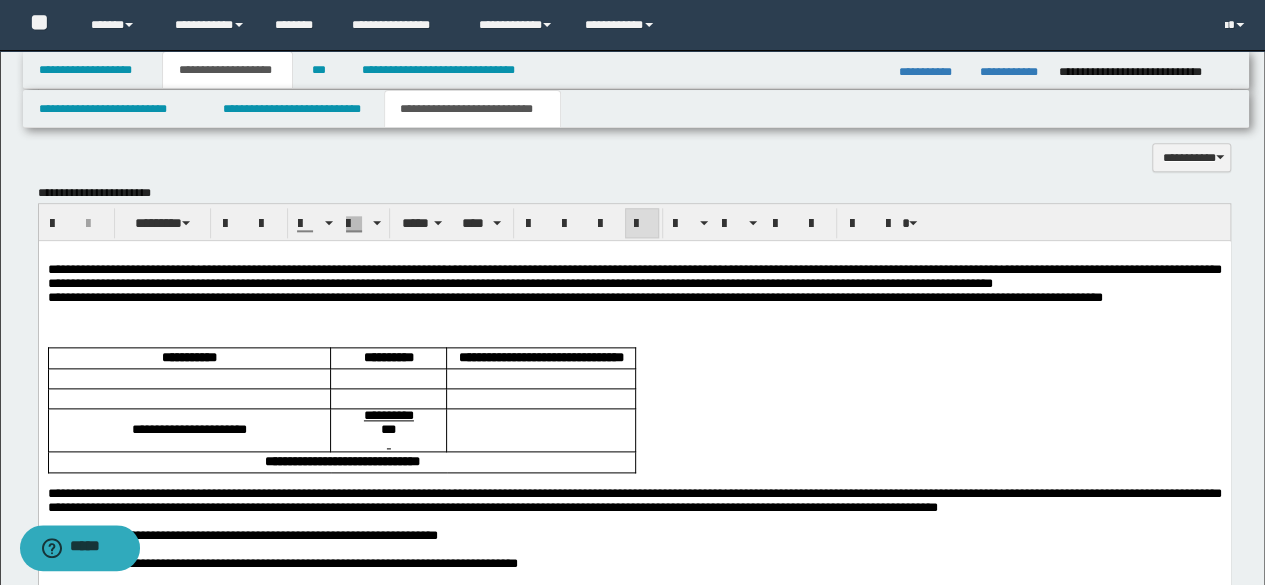 click on "**********" at bounding box center [634, 276] 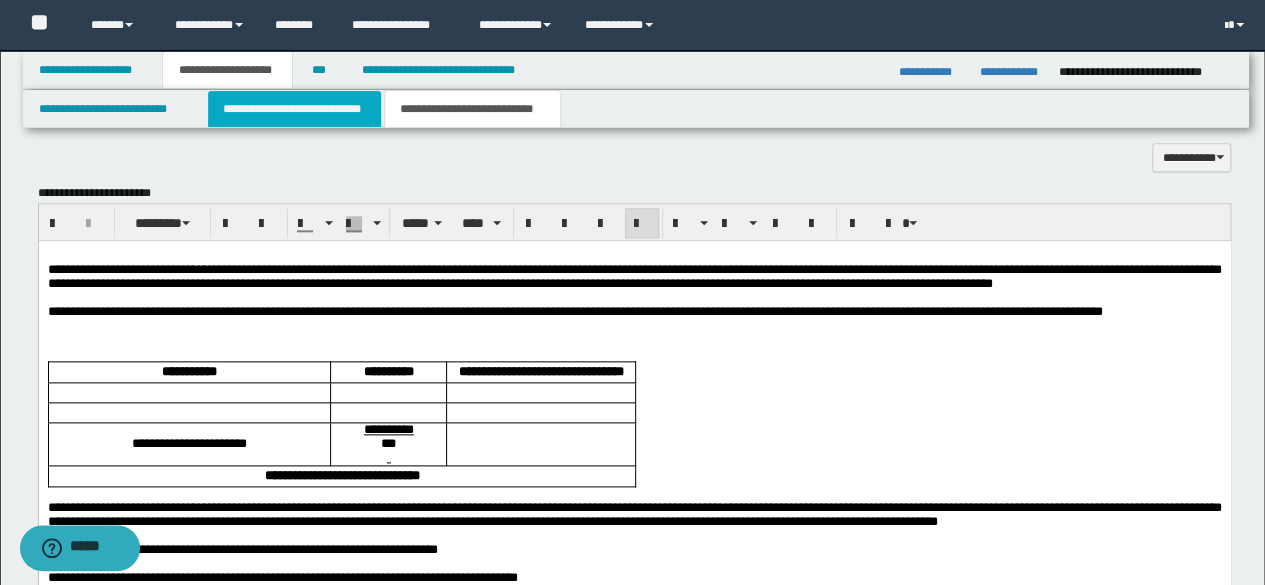 click on "**********" at bounding box center (294, 109) 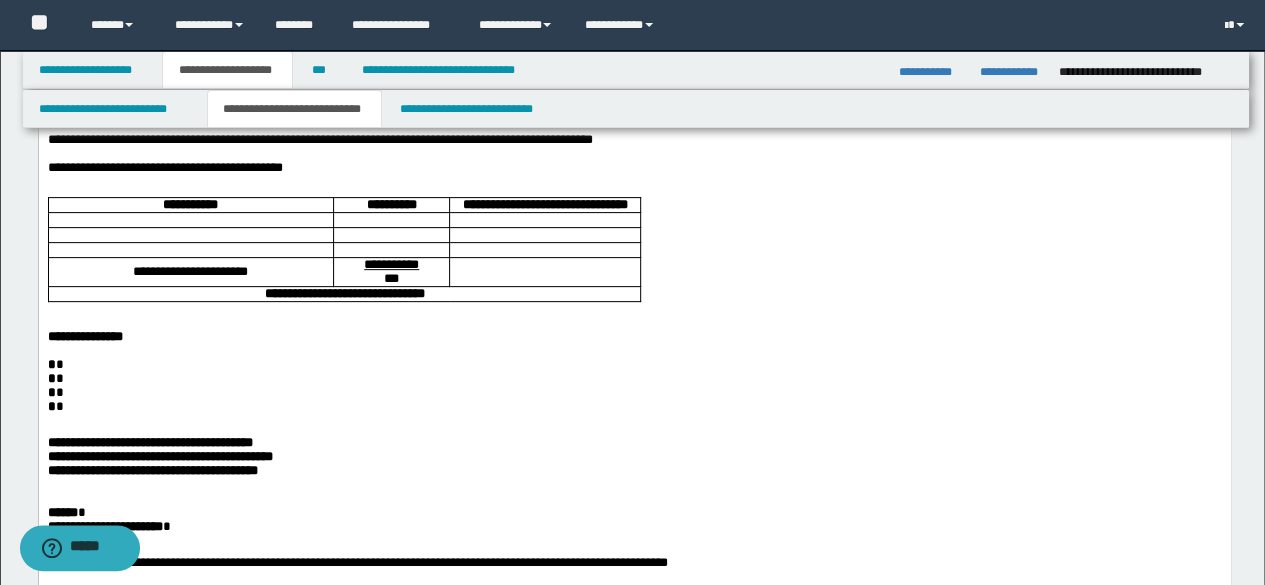 scroll, scrollTop: 0, scrollLeft: 0, axis: both 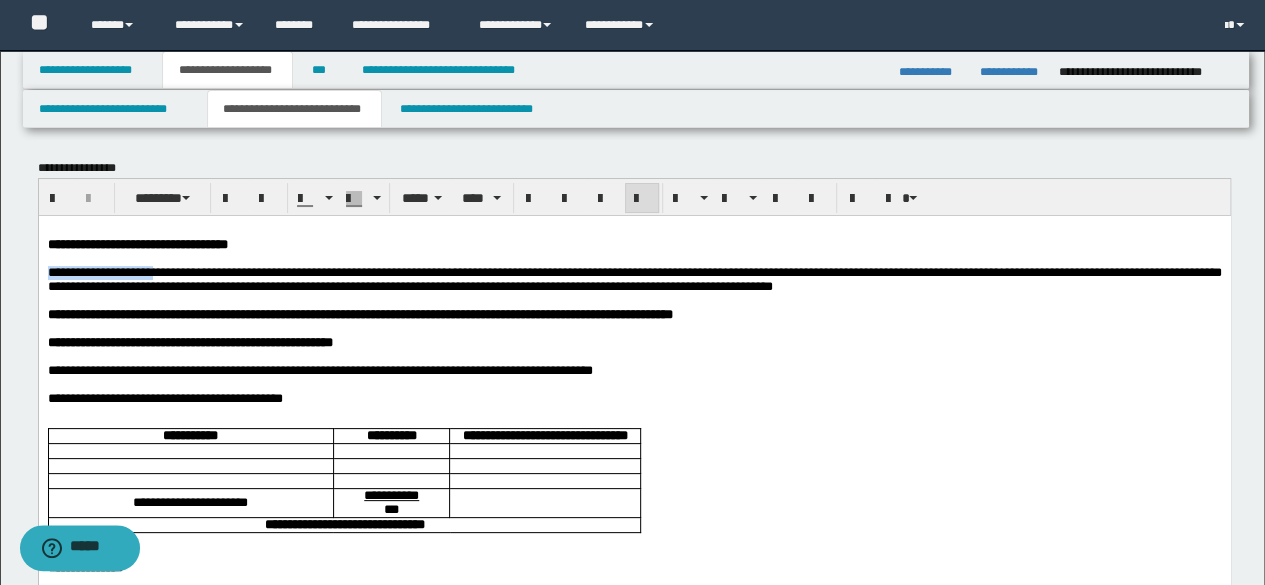 drag, startPoint x: 182, startPoint y: 277, endPoint x: 30, endPoint y: 278, distance: 152.0033 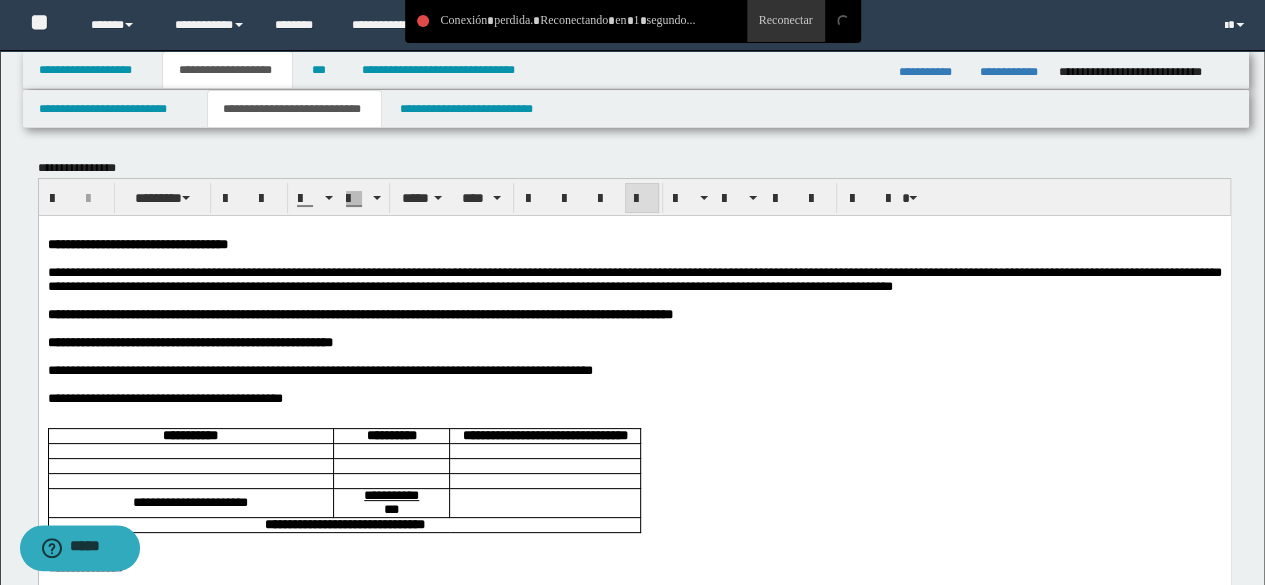 click on "**********" at bounding box center (634, 278) 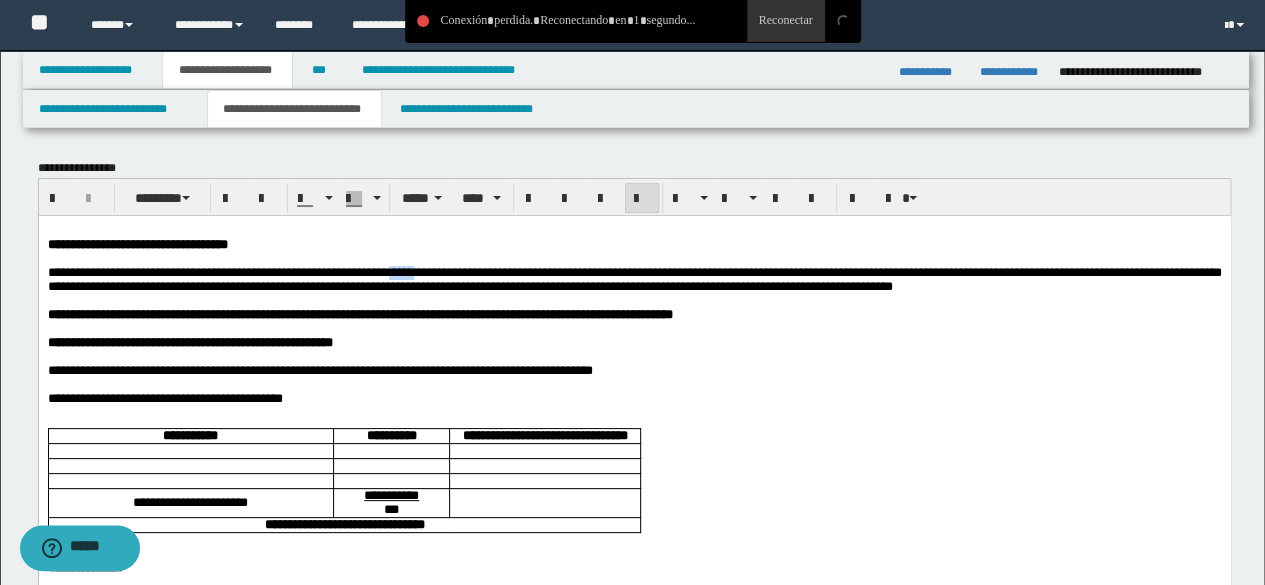 click on "**********" at bounding box center (634, 278) 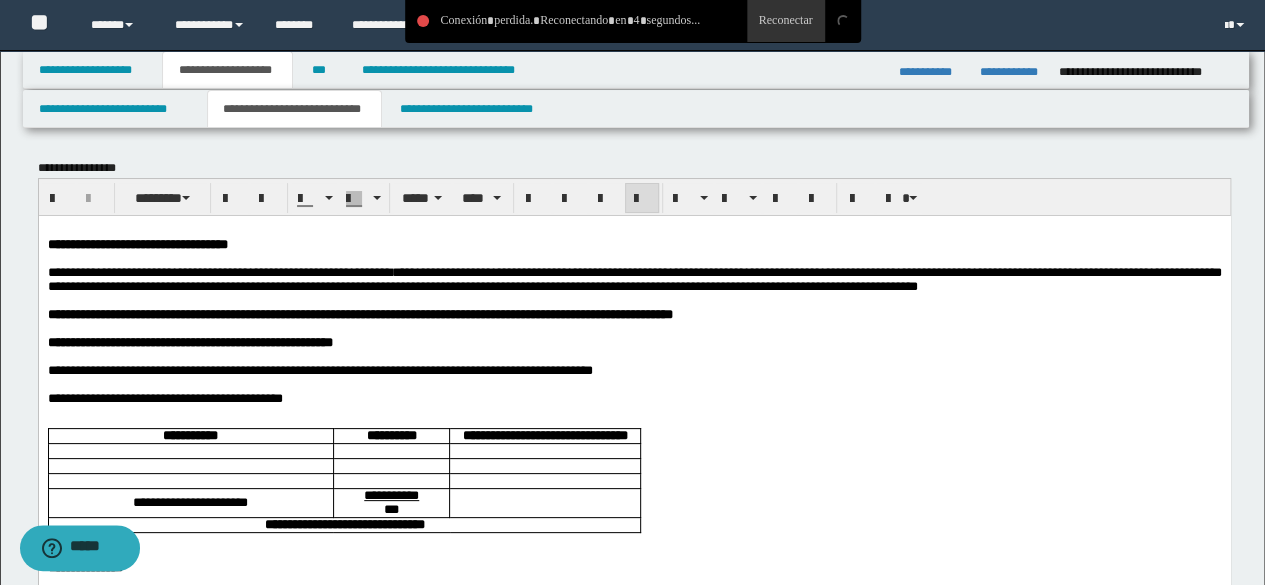 click on "**********" at bounding box center (634, 278) 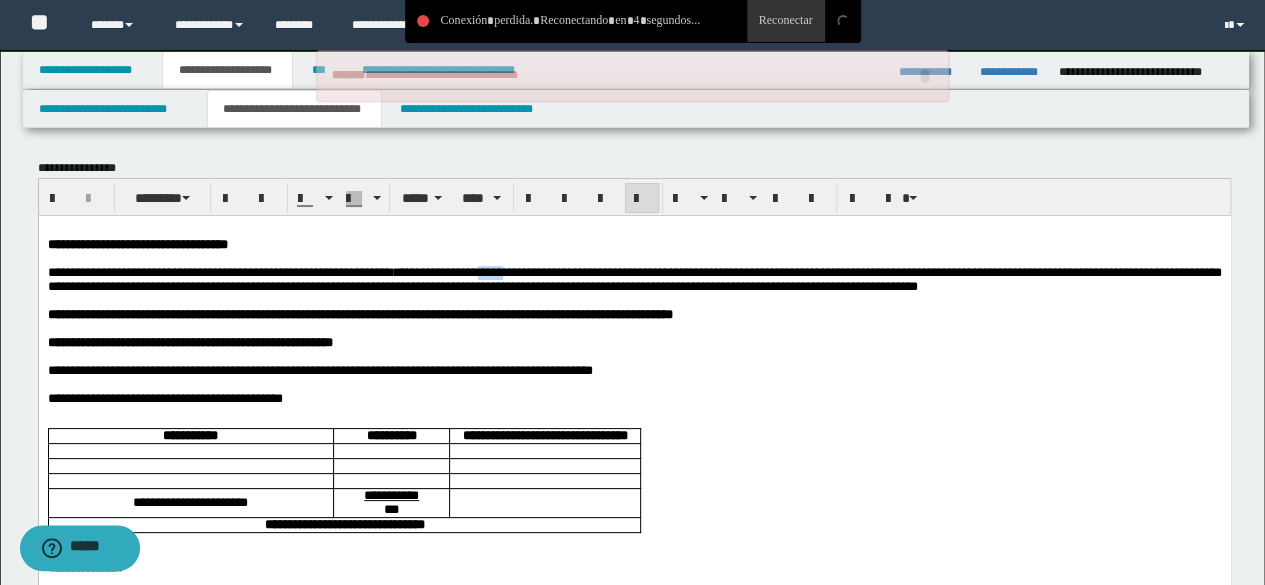 click on "**********" at bounding box center [634, 278] 